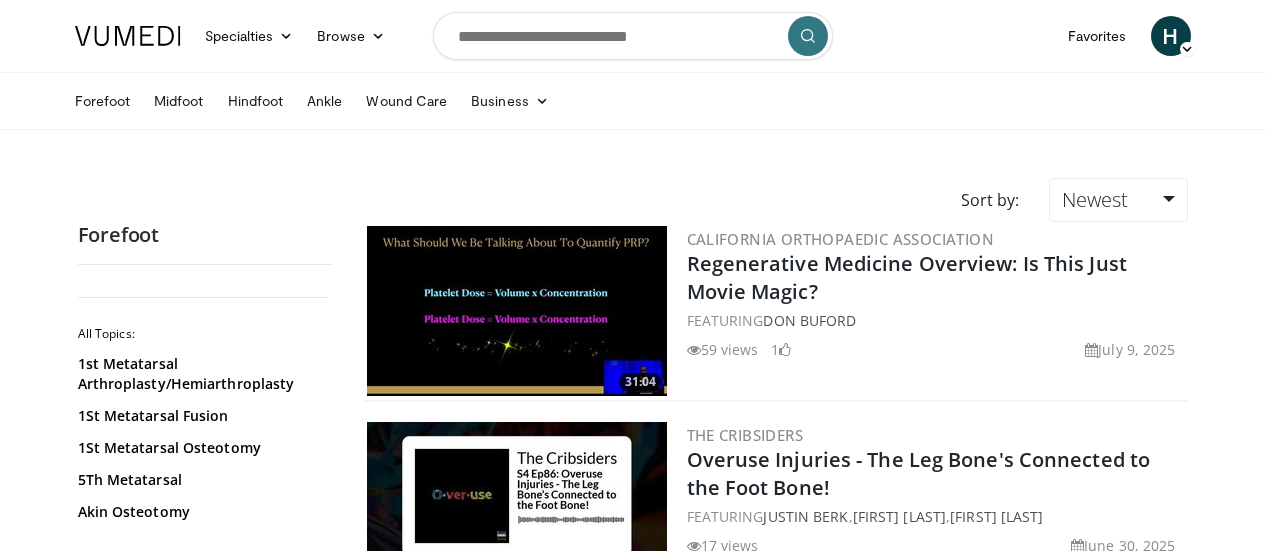 scroll, scrollTop: 0, scrollLeft: 0, axis: both 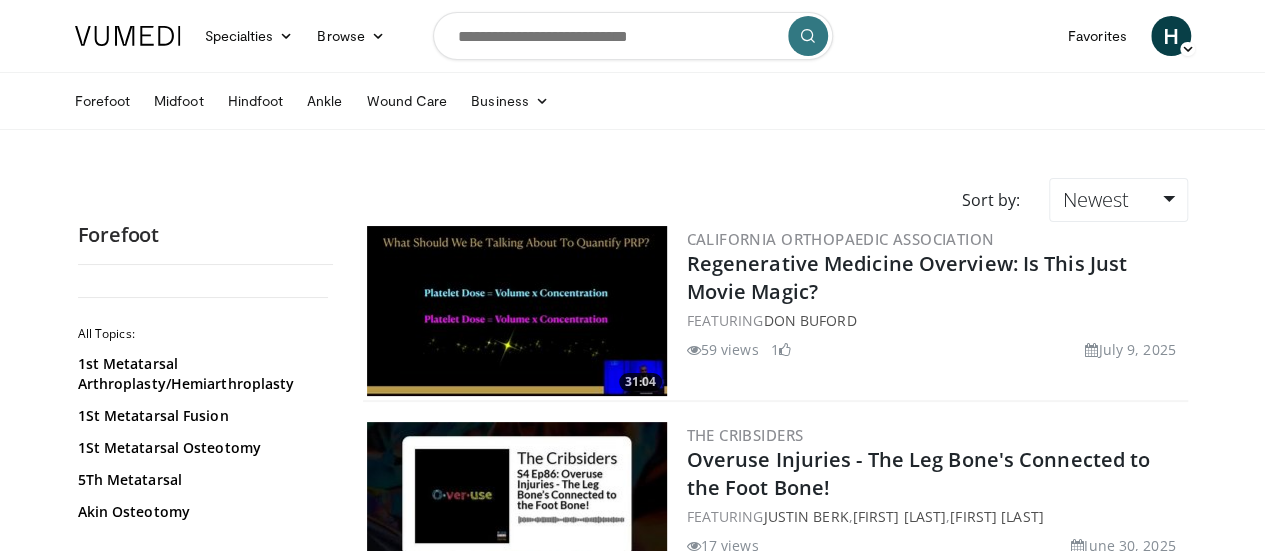 click on "Forefoot
Midfoot
Hindfoot
Ankle
Wound Care
Business
Finance & Taxes
Healthcare Policy
Practice Growth" at bounding box center [633, 101] 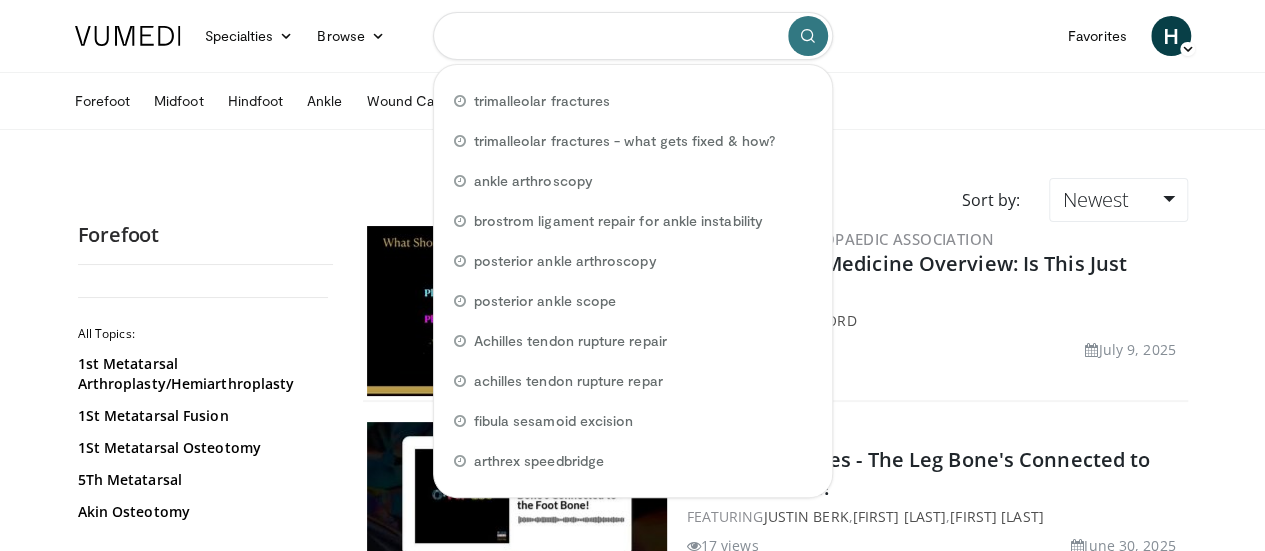 click at bounding box center [633, 36] 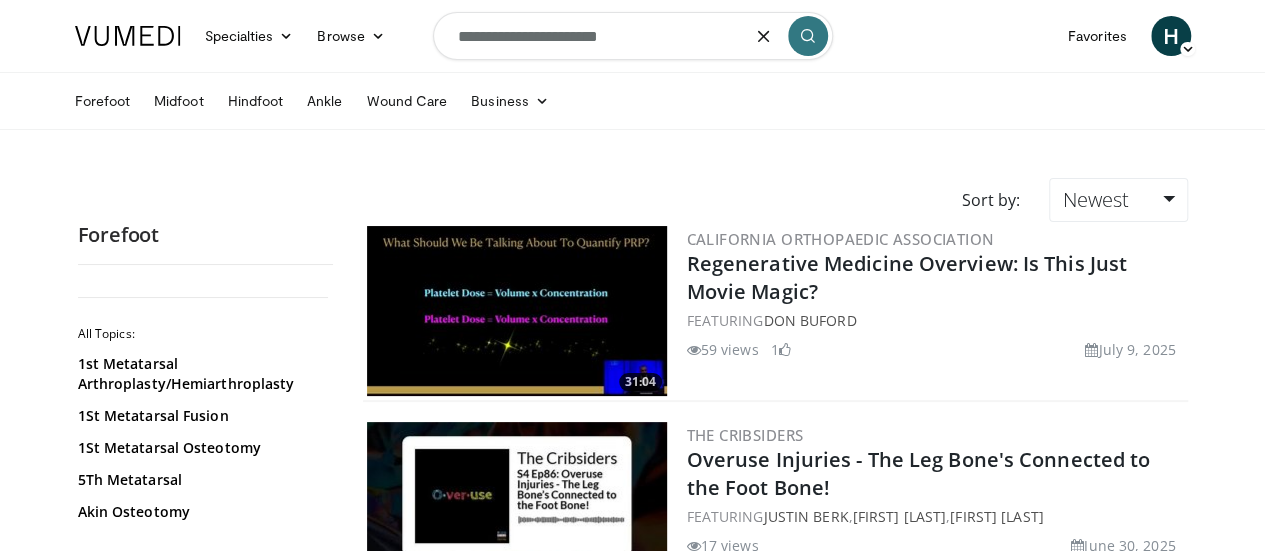 type on "**********" 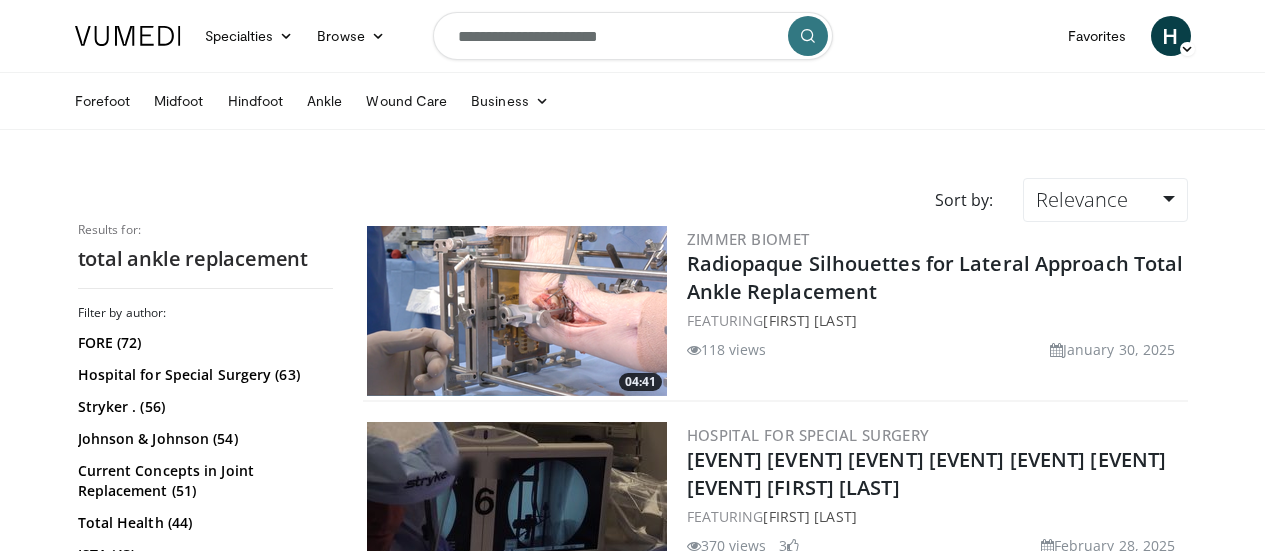 scroll, scrollTop: 0, scrollLeft: 0, axis: both 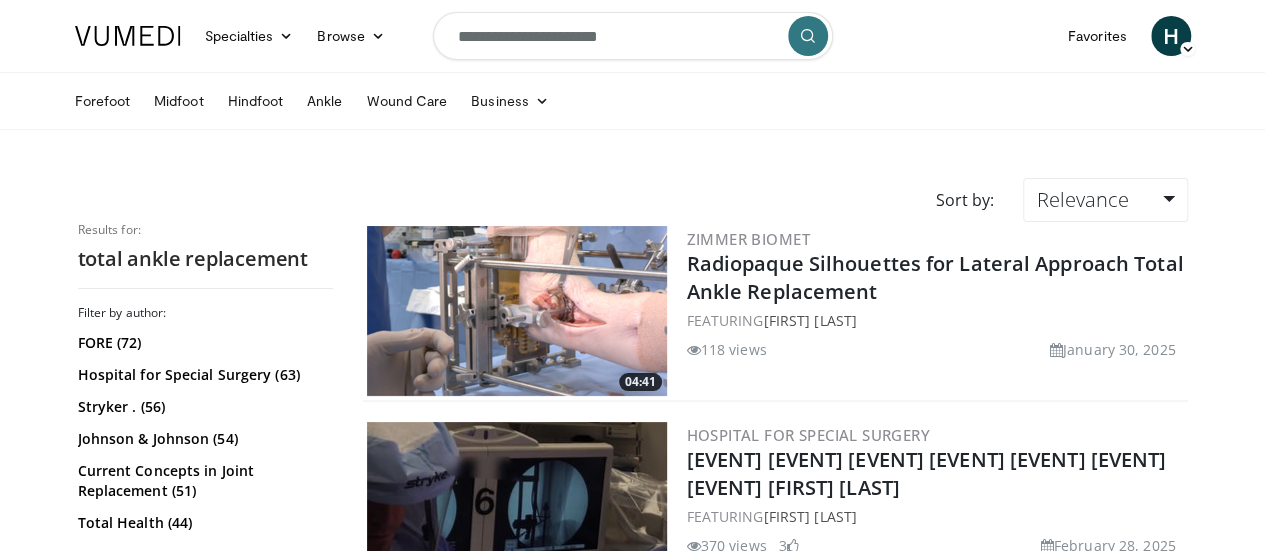 click on "Specialties
Adult & Family Medicine
Allergy, Asthma, Immunology
Anesthesiology
Cardiology
Dental
Dermatology
Endocrinology
Gastroenterology & Hepatology
General Surgery
Hematology & Oncology
Infectious Disease
Nephrology
Neurology
Neurosurgery
Obstetrics & Gynecology
Ophthalmology
Oral Maxillofacial
Orthopaedics
Otolaryngology
Pediatrics
Plastic Surgery
Podiatry
Psychiatry
Pulmonology
Radiation Oncology
Radiology
Rheumatology
Urology" at bounding box center [632, 2692] 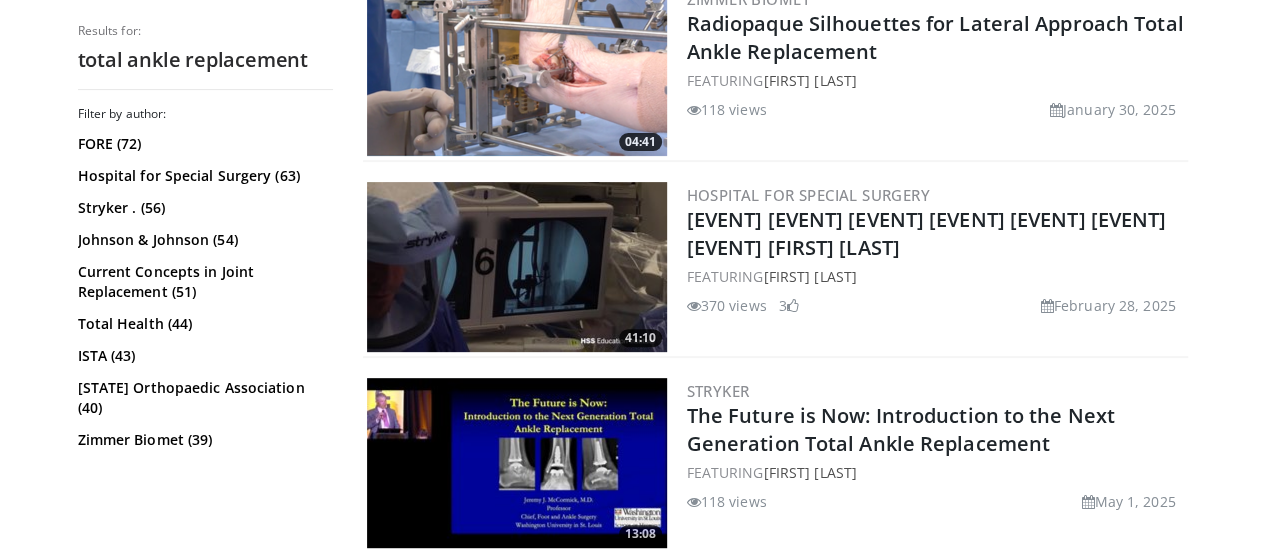 scroll, scrollTop: 280, scrollLeft: 0, axis: vertical 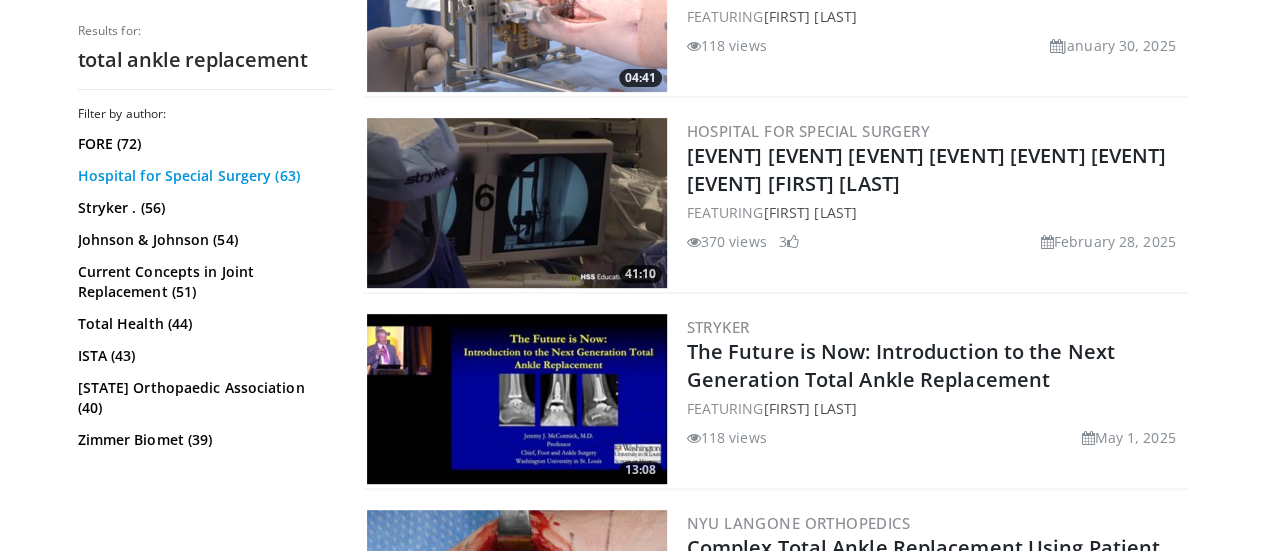 click on "Hospital for Special Surgery (63)" at bounding box center (203, 176) 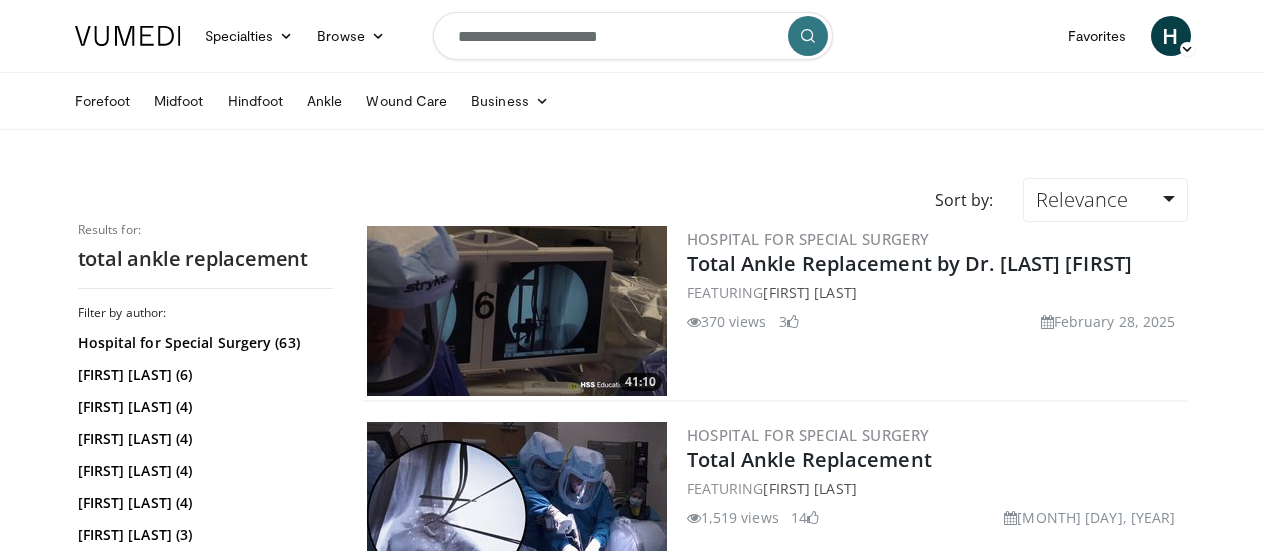 scroll, scrollTop: 0, scrollLeft: 0, axis: both 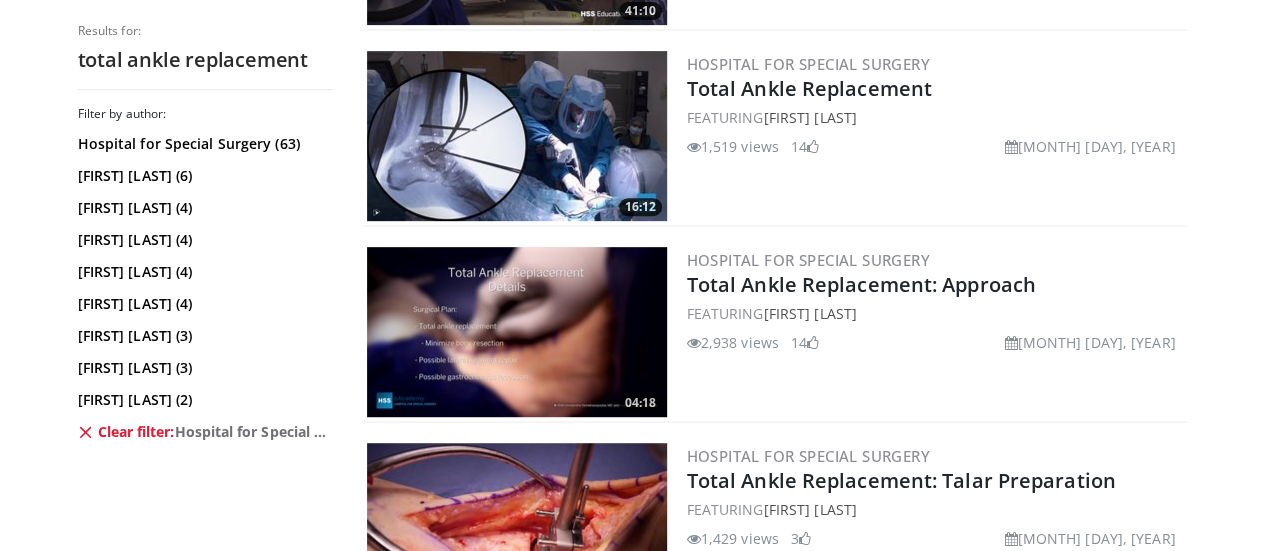 click at bounding box center (517, 332) 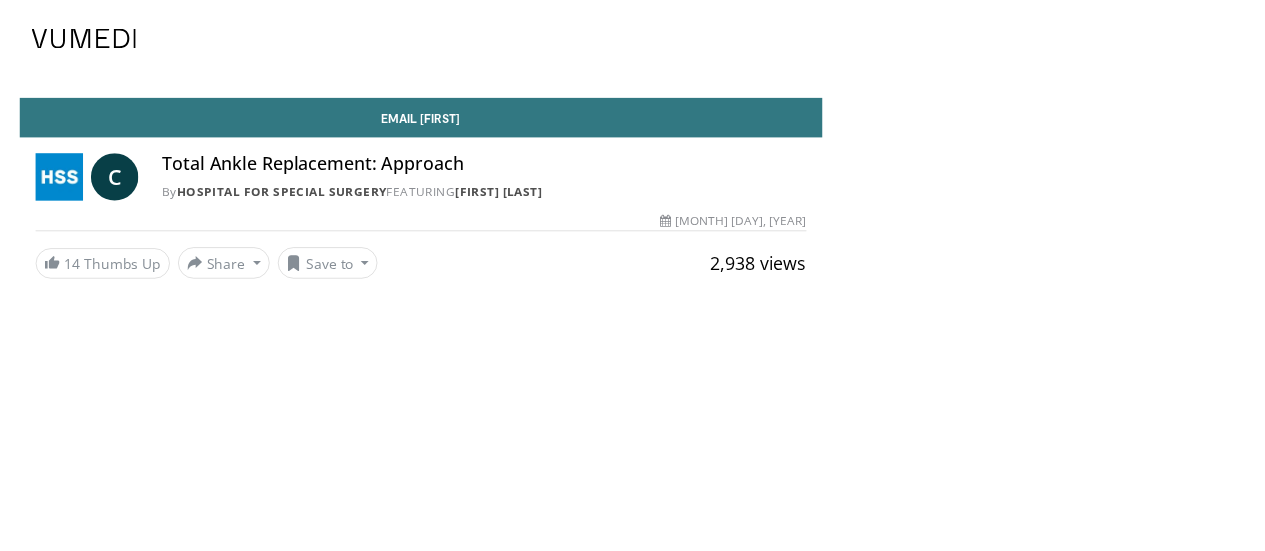 scroll, scrollTop: 0, scrollLeft: 0, axis: both 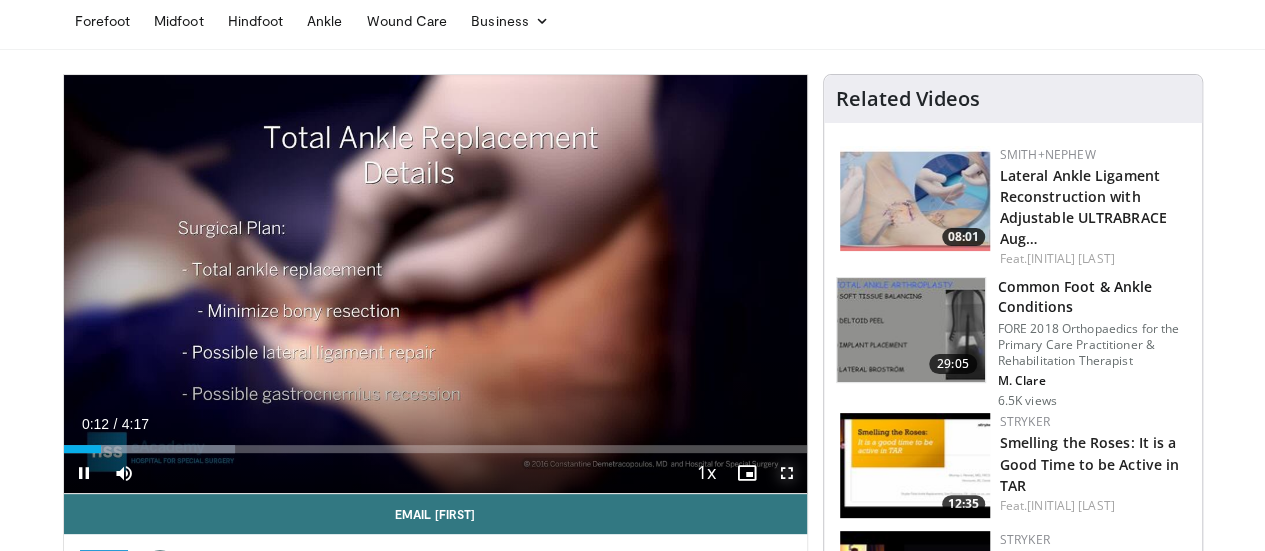 click at bounding box center (787, 473) 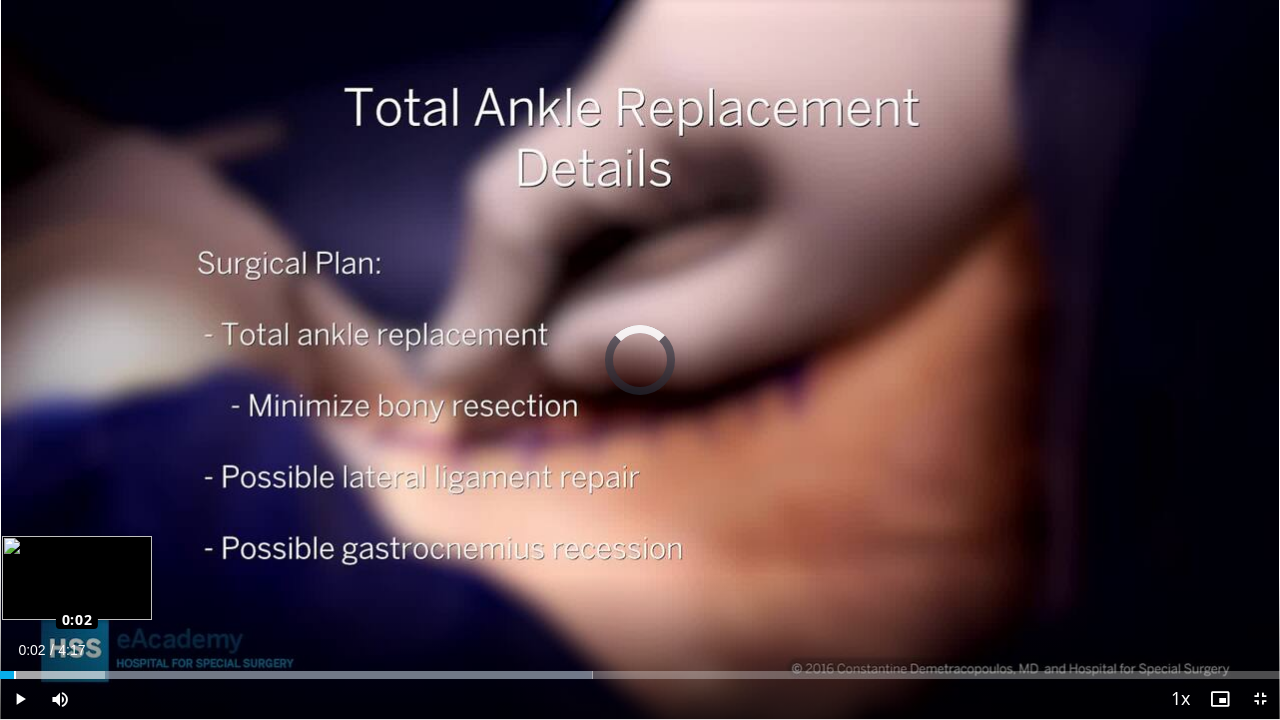 click on "Loaded :  46.29% 0:02 0:02" at bounding box center [640, 675] 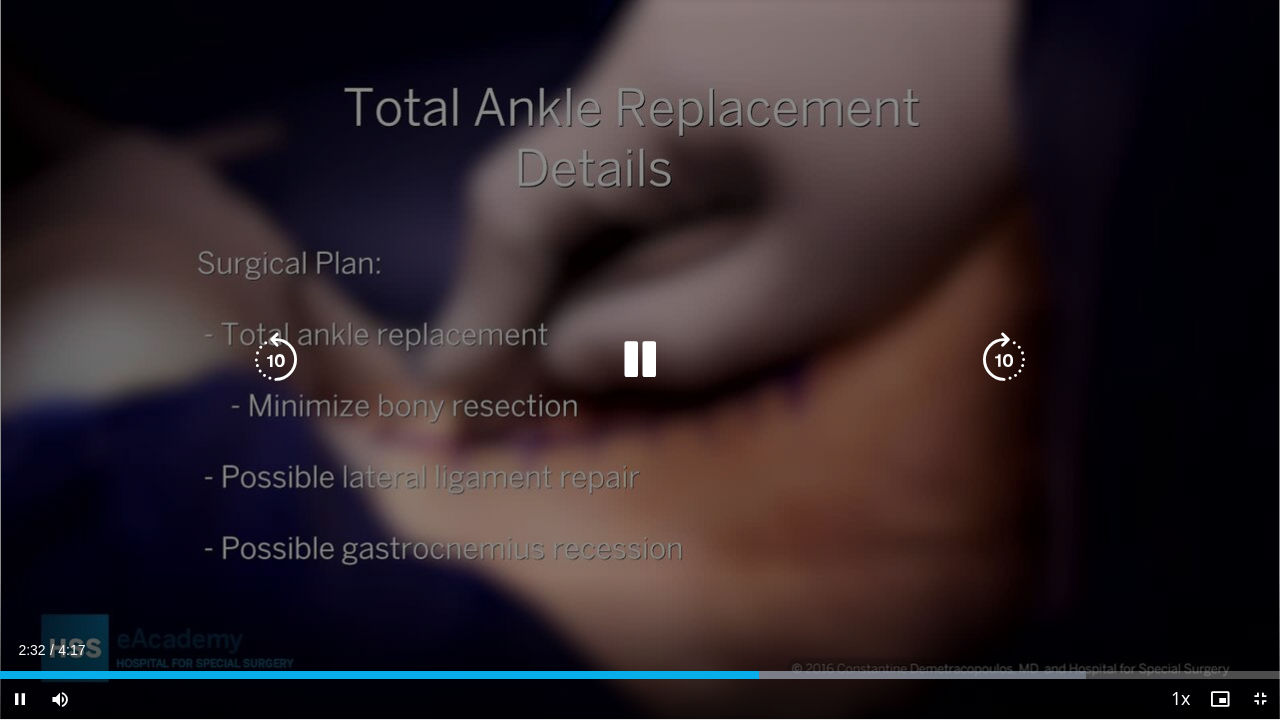 click on "10 seconds
Tap to unmute" at bounding box center (640, 359) 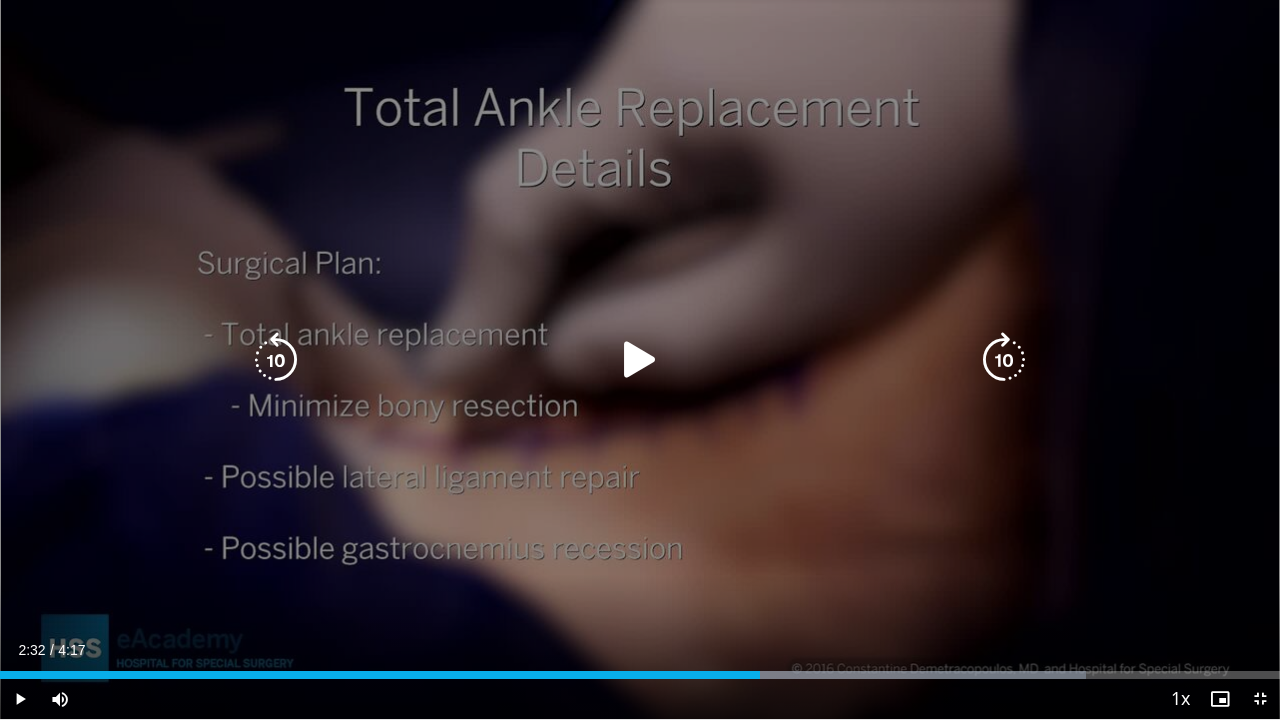 click at bounding box center [276, 360] 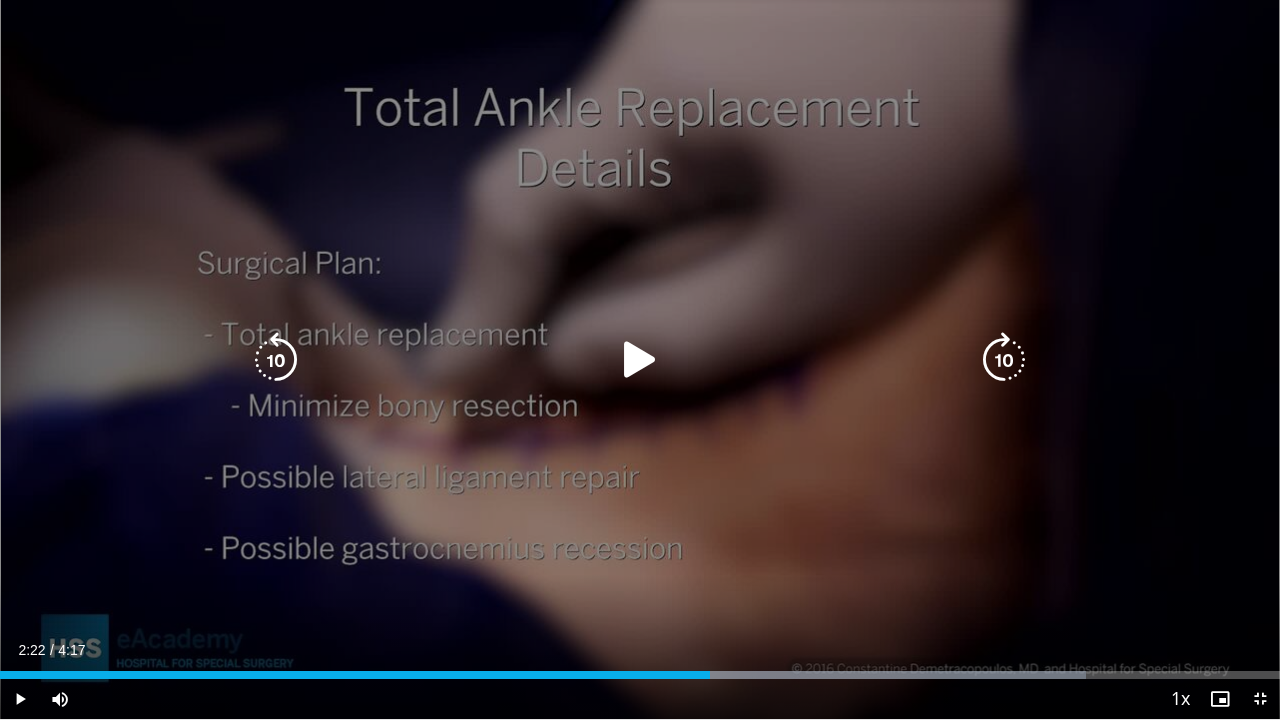 click at bounding box center [276, 360] 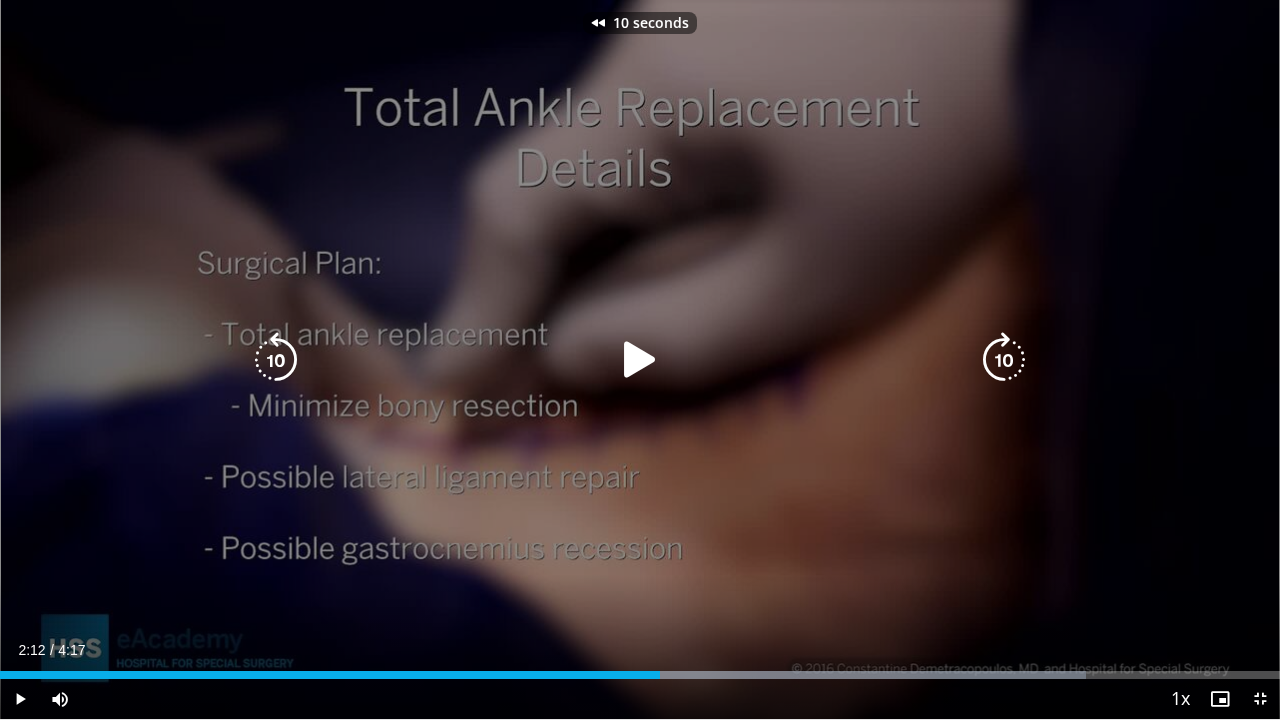 click at bounding box center [640, 360] 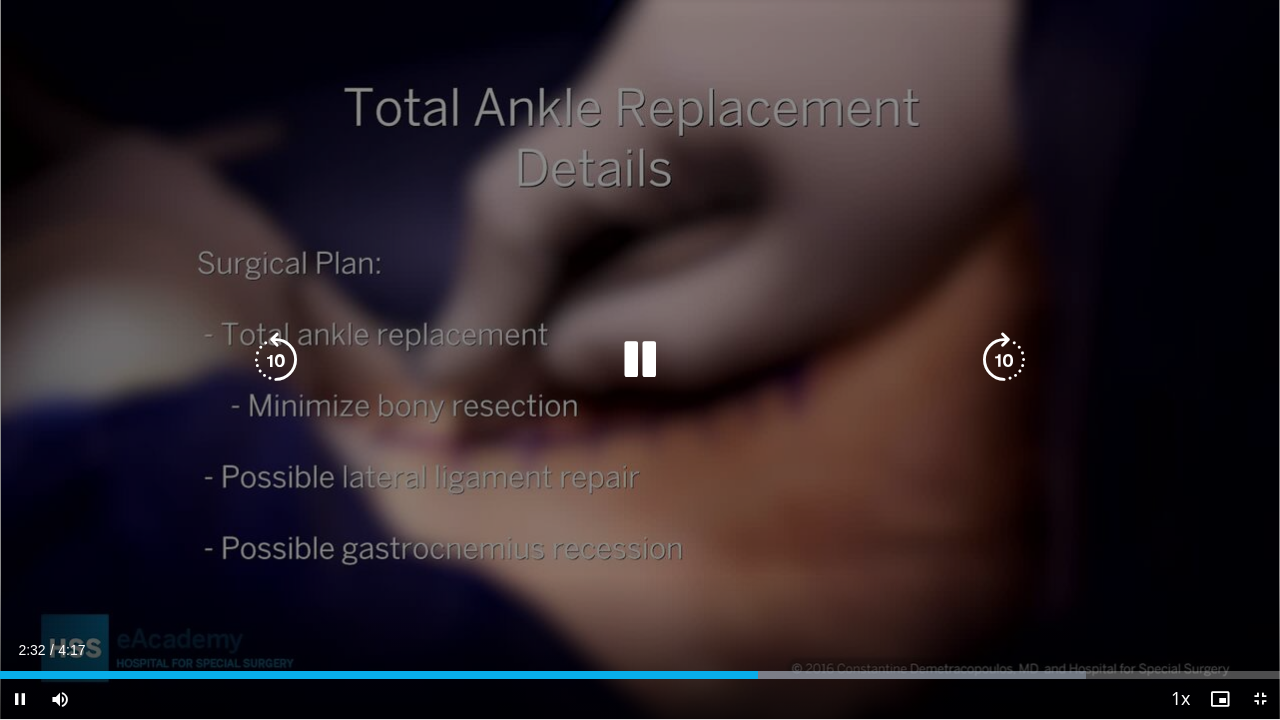 click on "10 seconds
Tap to unmute" at bounding box center (640, 359) 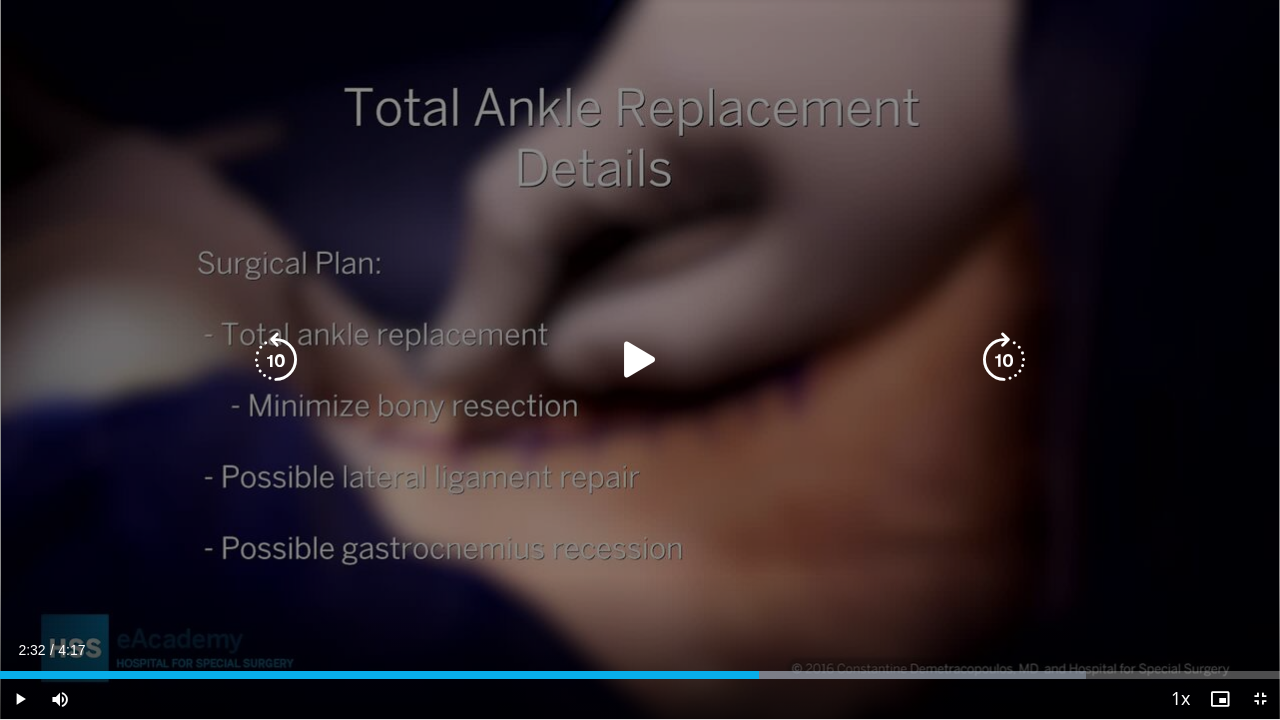 click at bounding box center [276, 360] 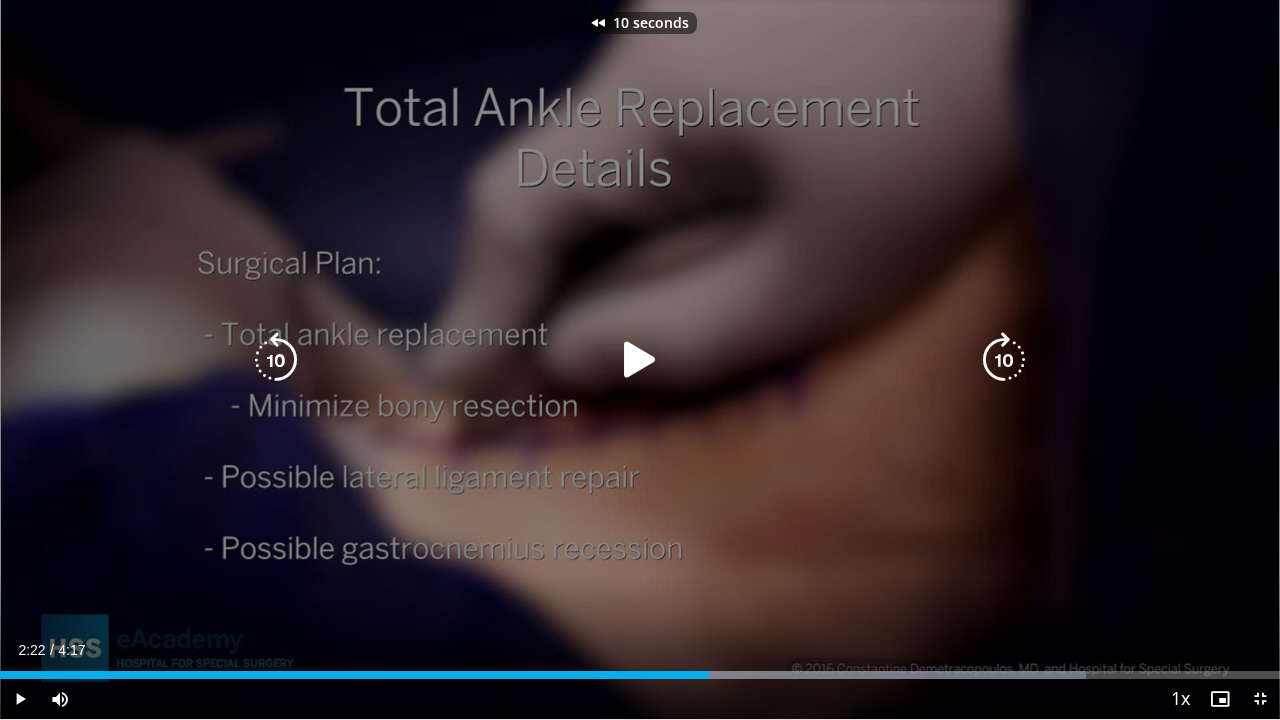 click at bounding box center (640, 360) 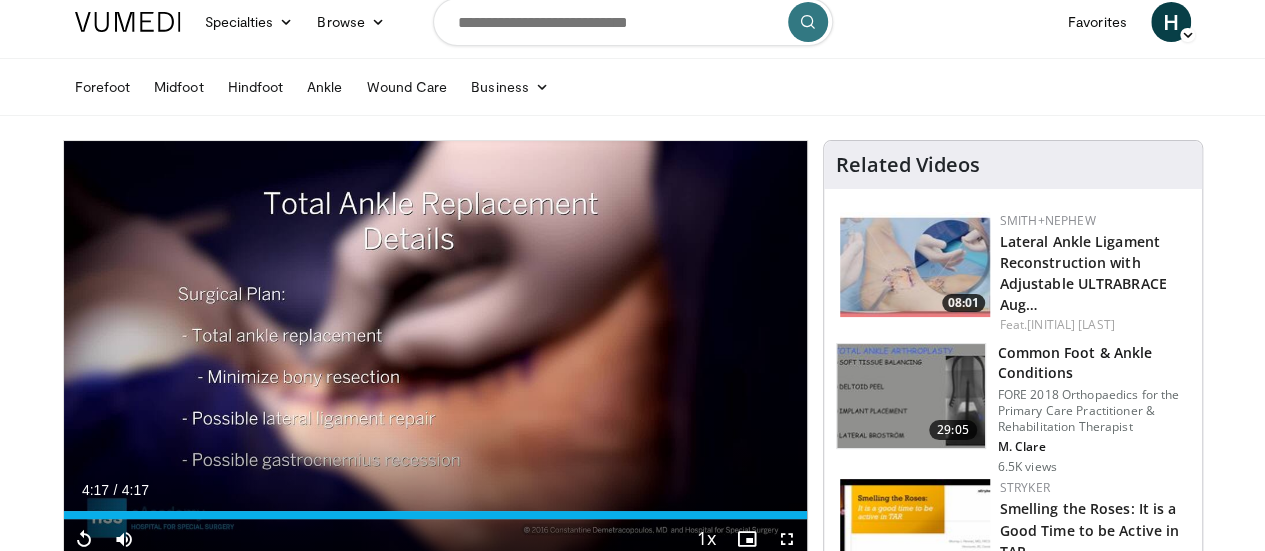 scroll, scrollTop: 0, scrollLeft: 0, axis: both 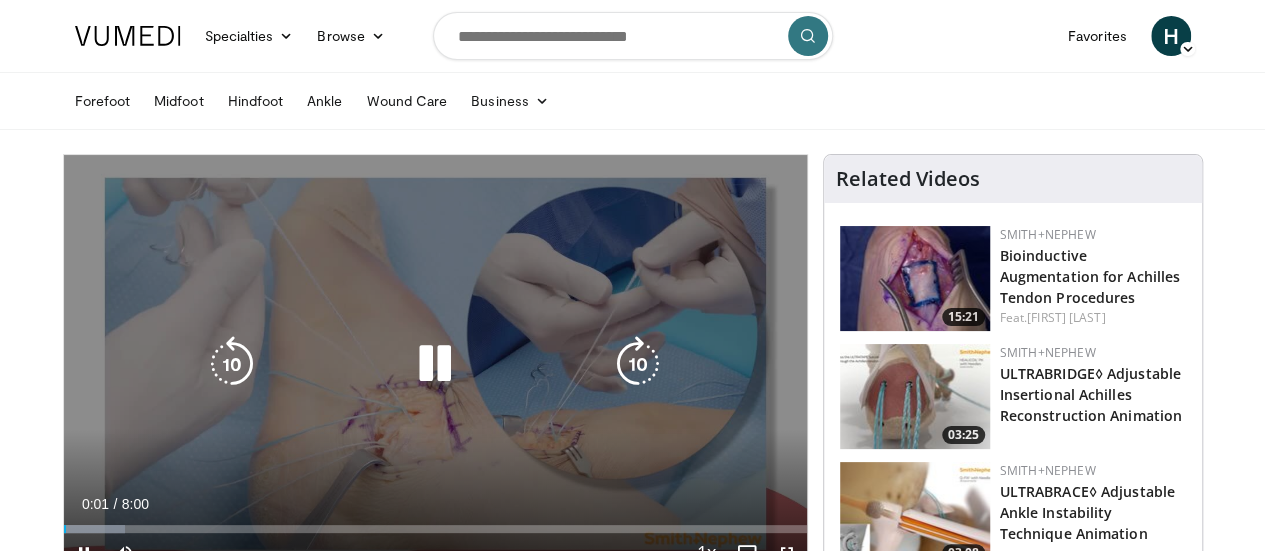 click at bounding box center [435, 364] 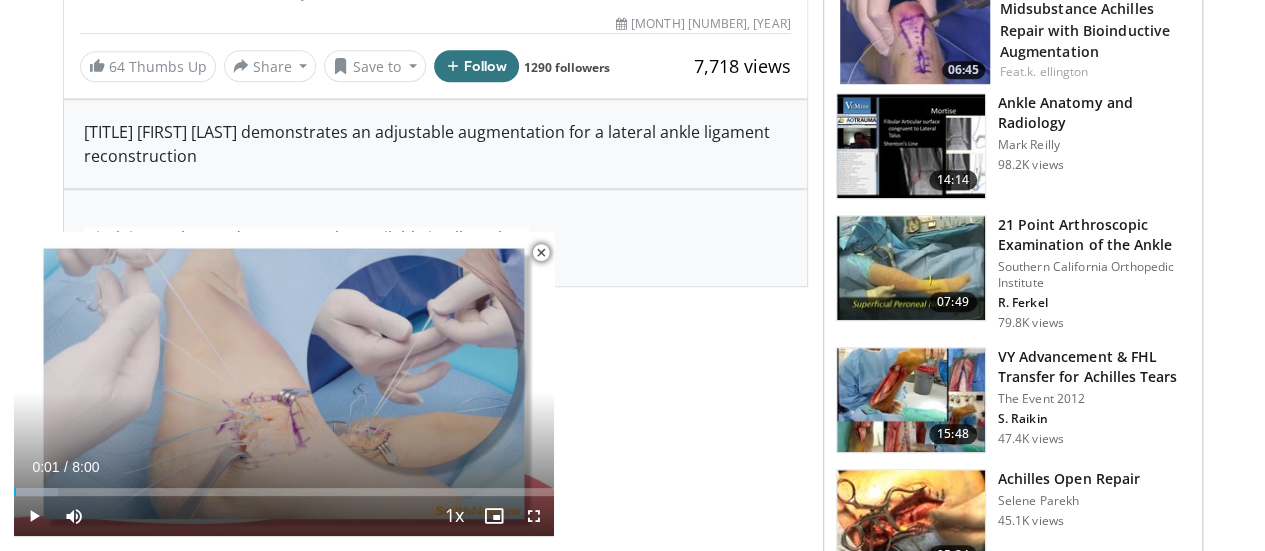 scroll, scrollTop: 747, scrollLeft: 0, axis: vertical 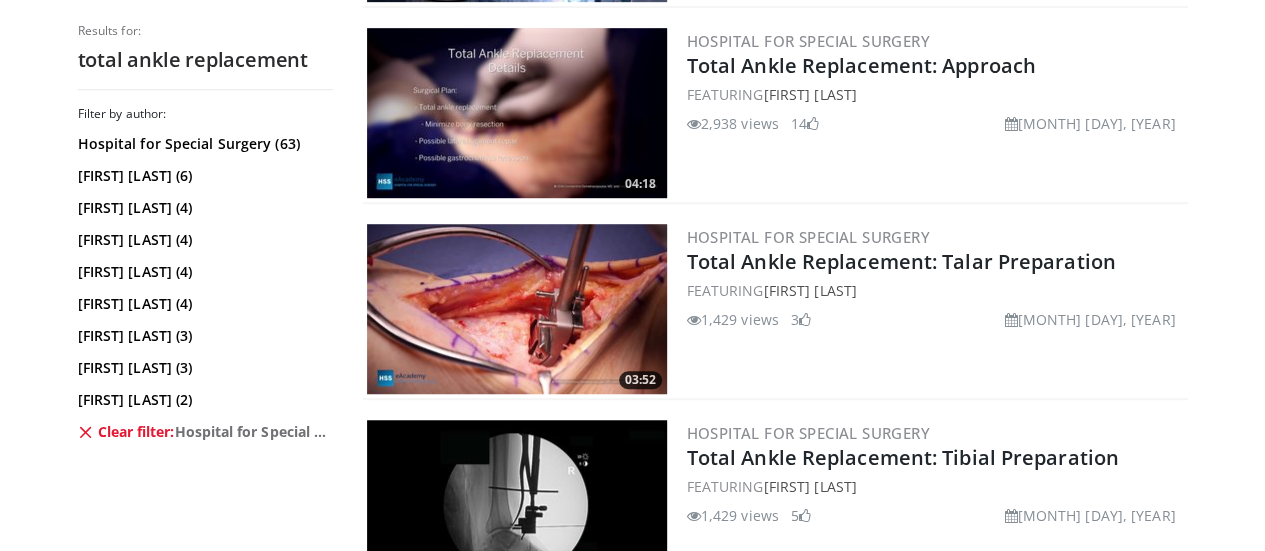 click at bounding box center [517, 309] 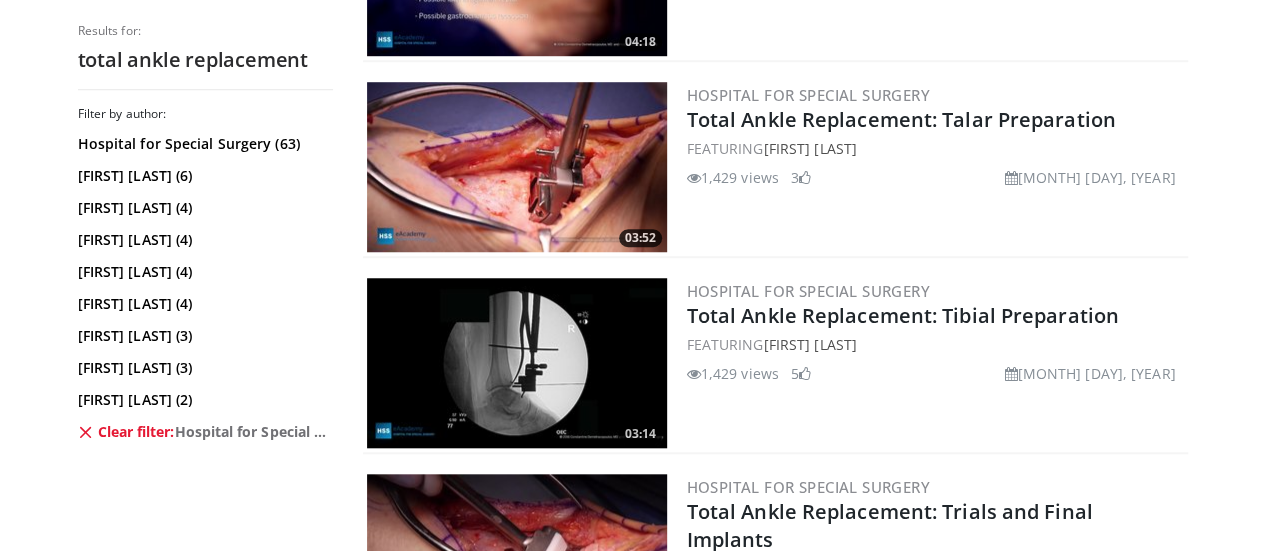 scroll, scrollTop: 739, scrollLeft: 0, axis: vertical 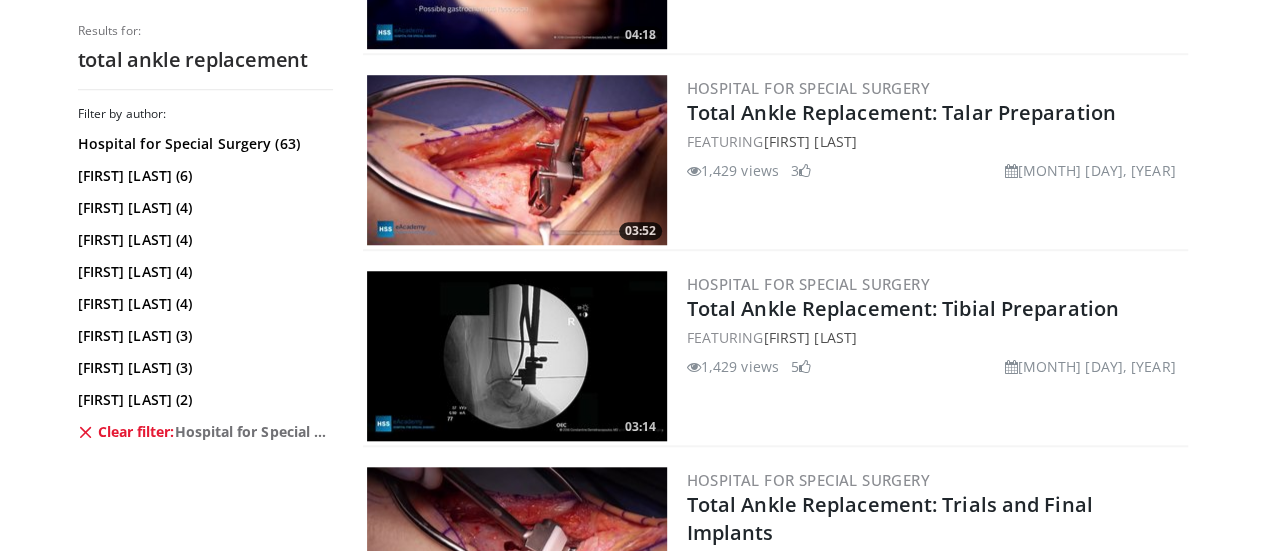 click at bounding box center [517, 356] 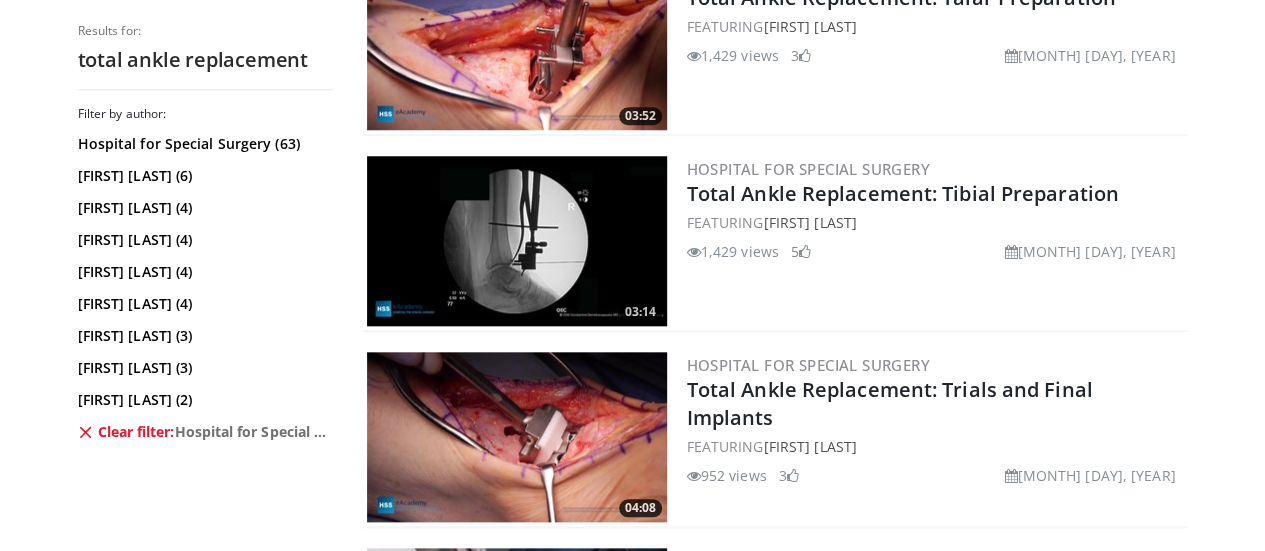 scroll, scrollTop: 874, scrollLeft: 0, axis: vertical 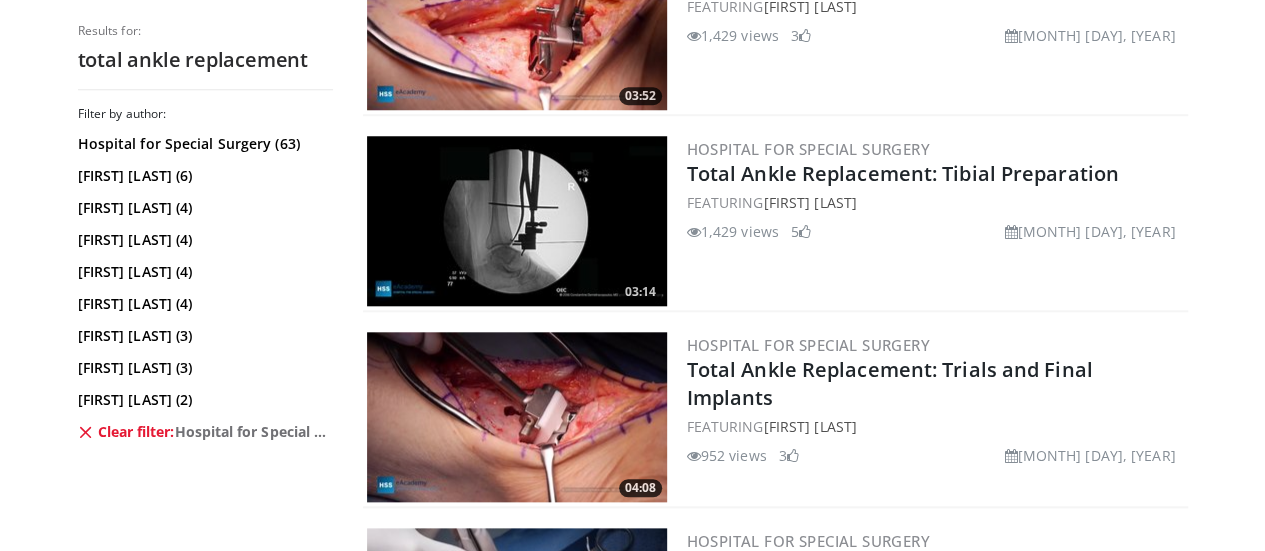 click at bounding box center (517, 417) 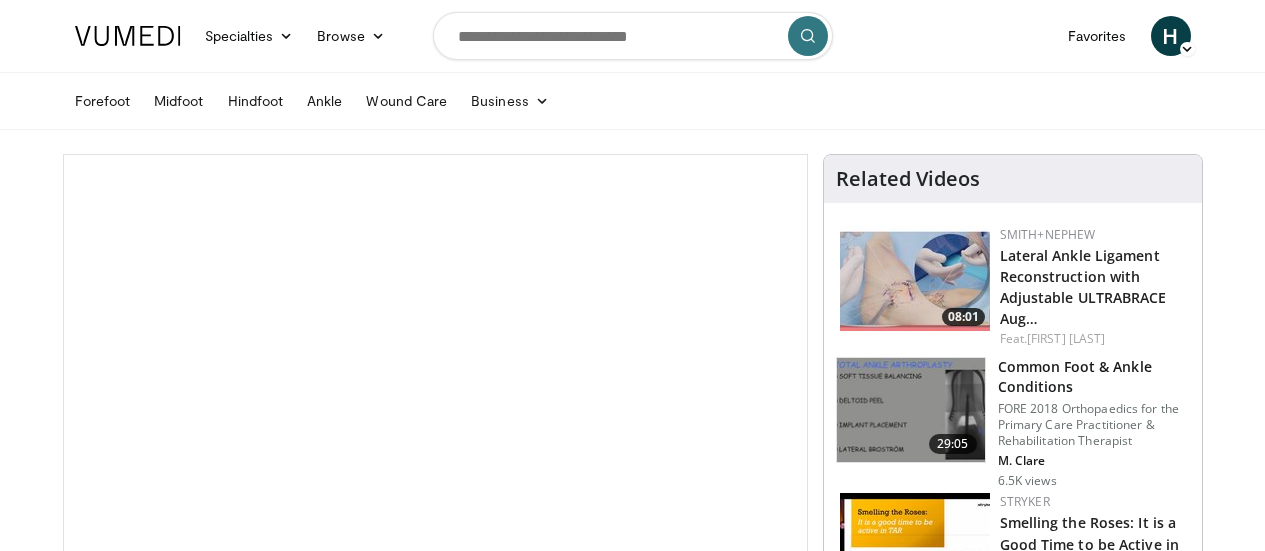 scroll, scrollTop: 0, scrollLeft: 0, axis: both 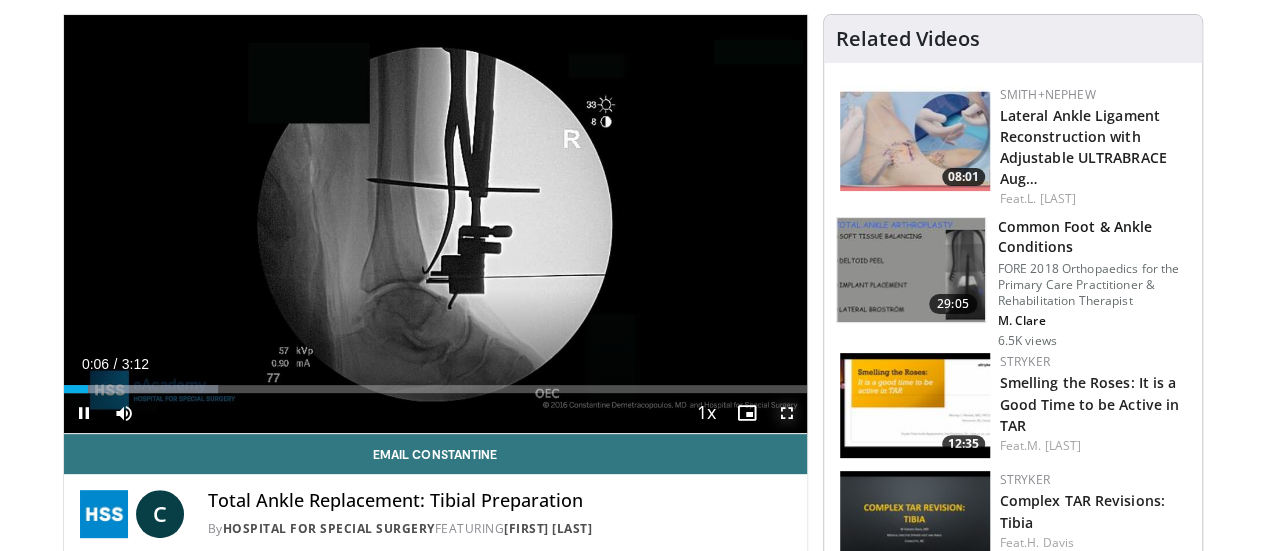 click at bounding box center (787, 413) 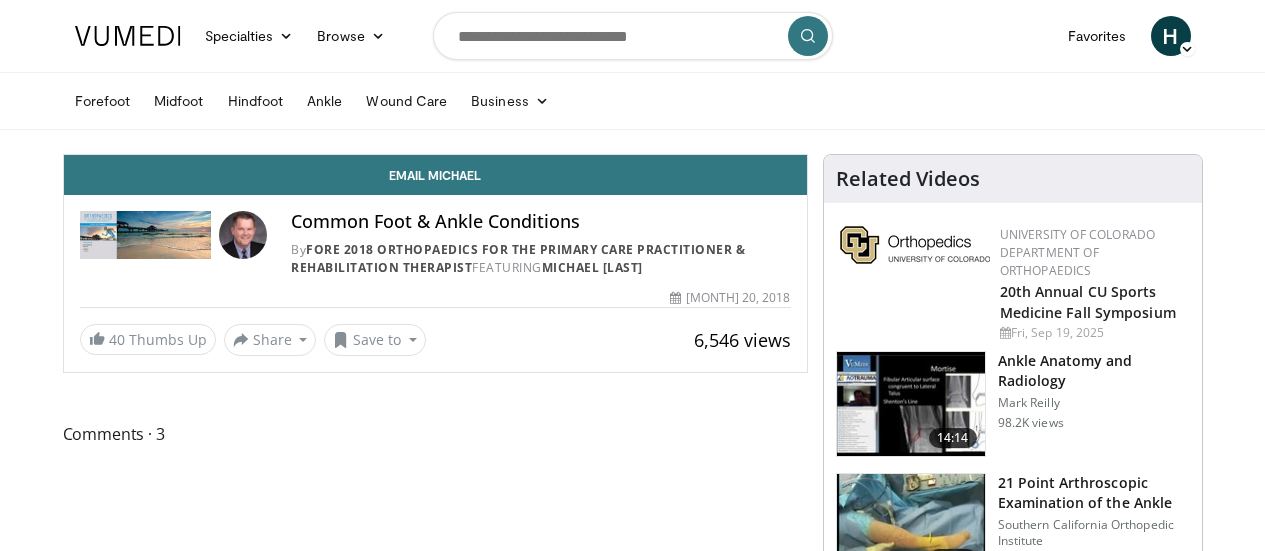 scroll, scrollTop: 0, scrollLeft: 0, axis: both 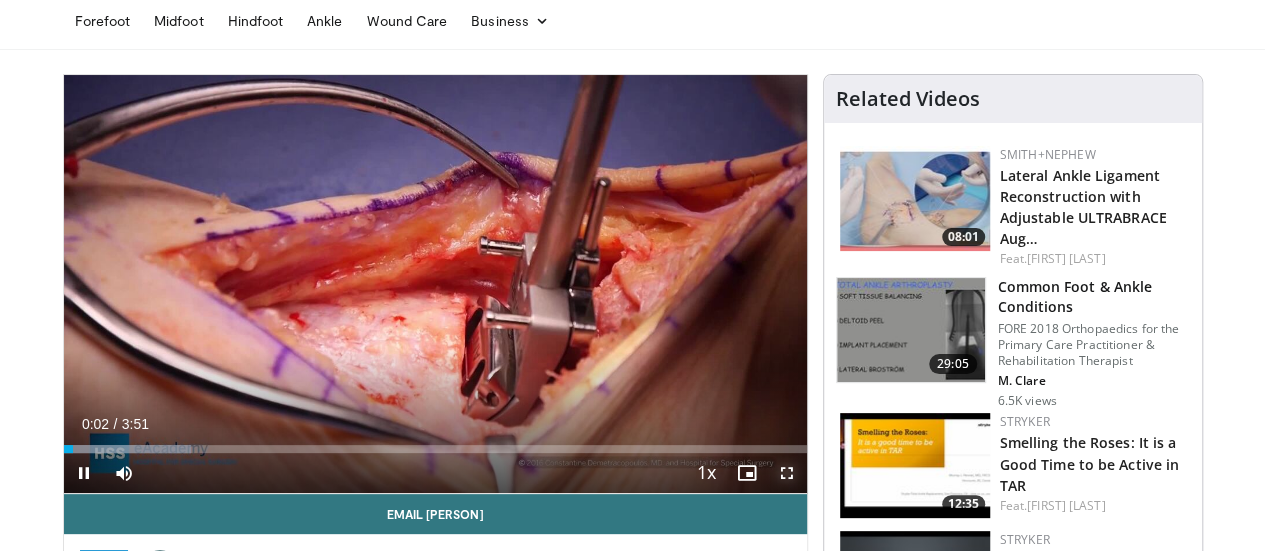 click at bounding box center [787, 473] 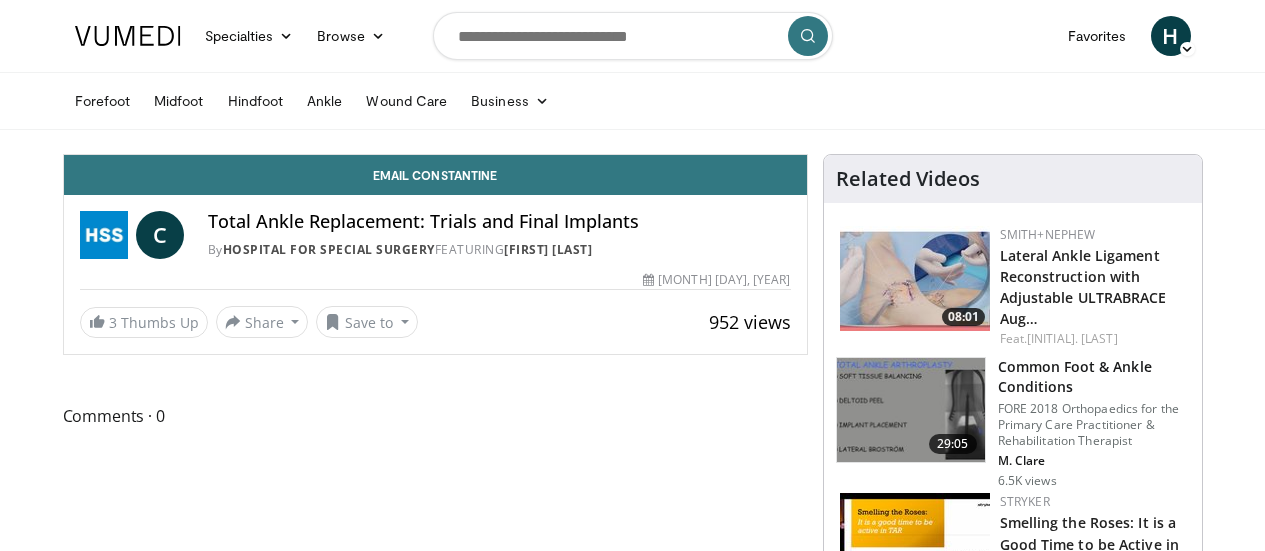 scroll, scrollTop: 0, scrollLeft: 0, axis: both 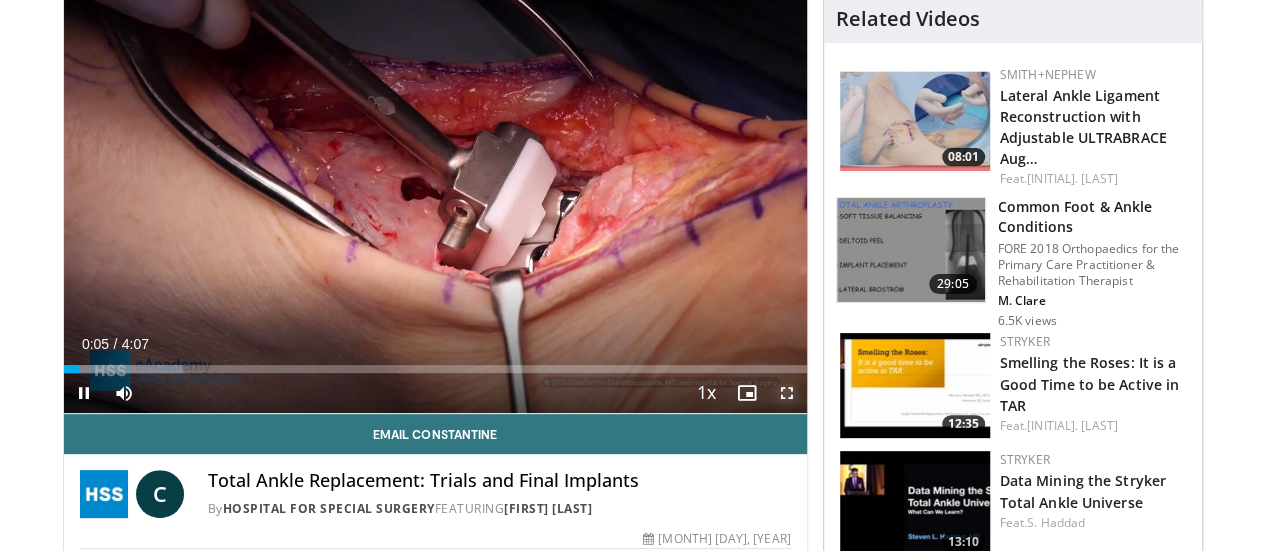 click at bounding box center [787, 393] 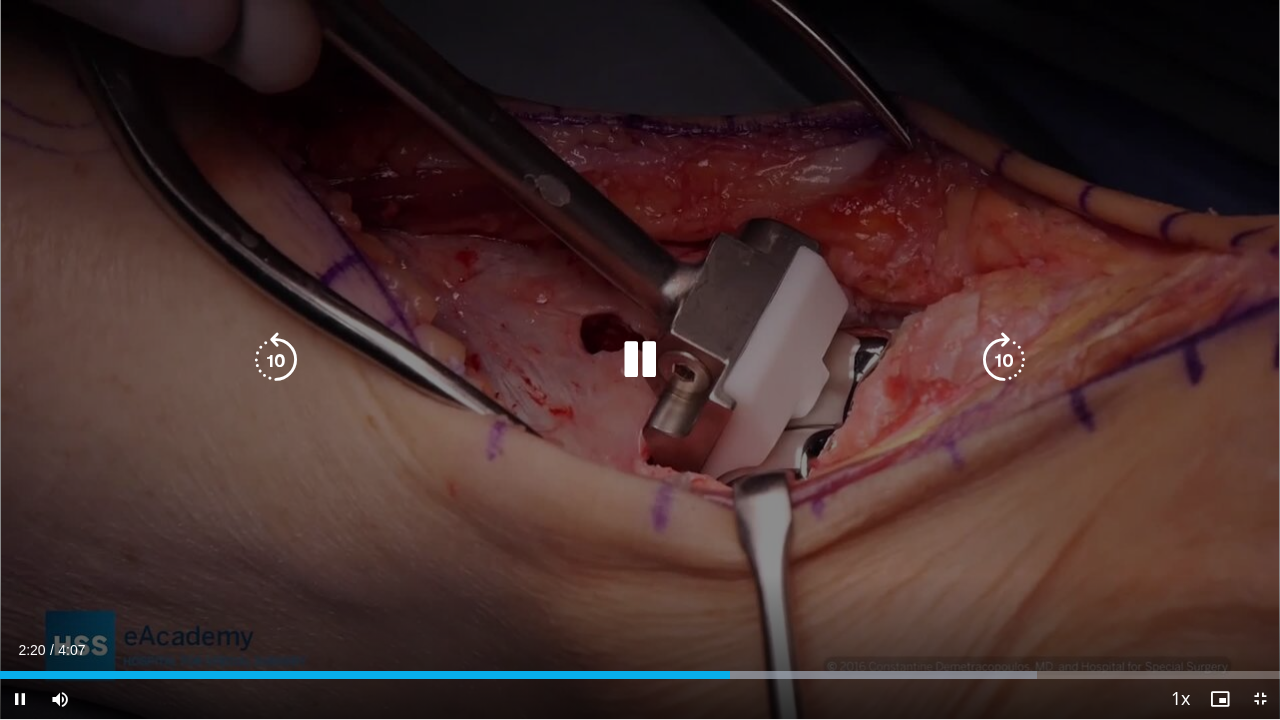 click at bounding box center [276, 360] 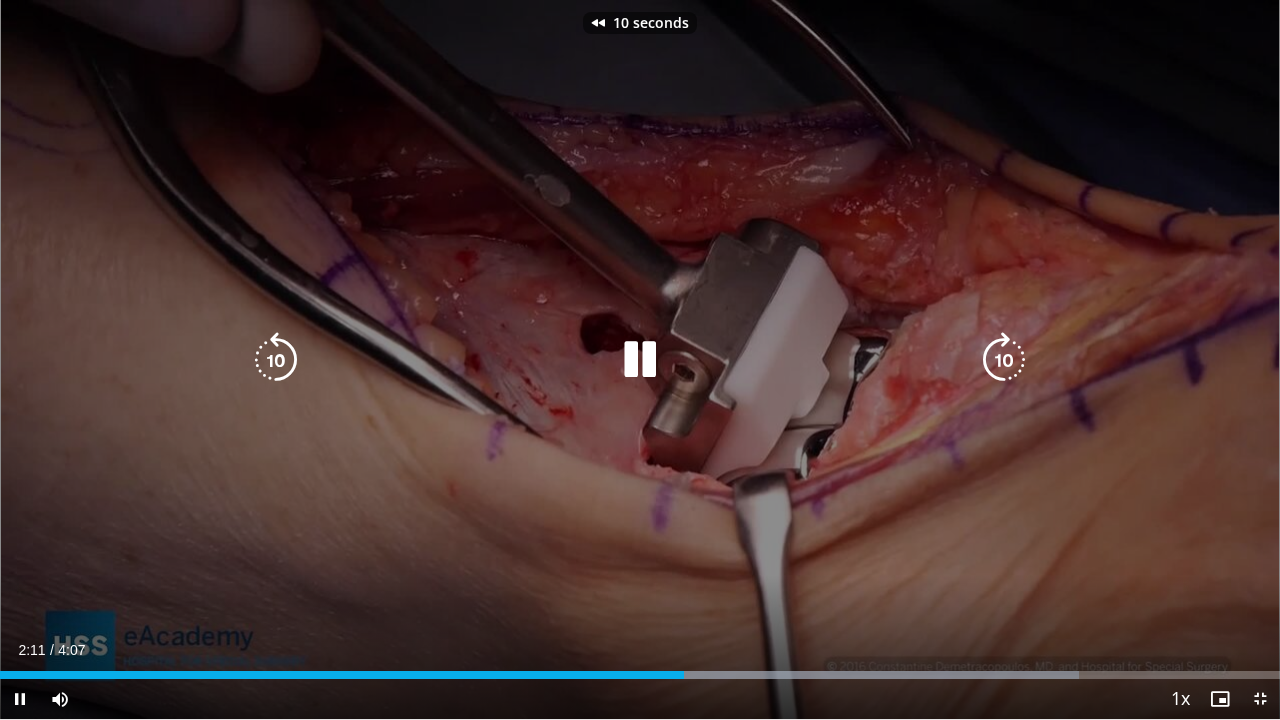 click at bounding box center [276, 360] 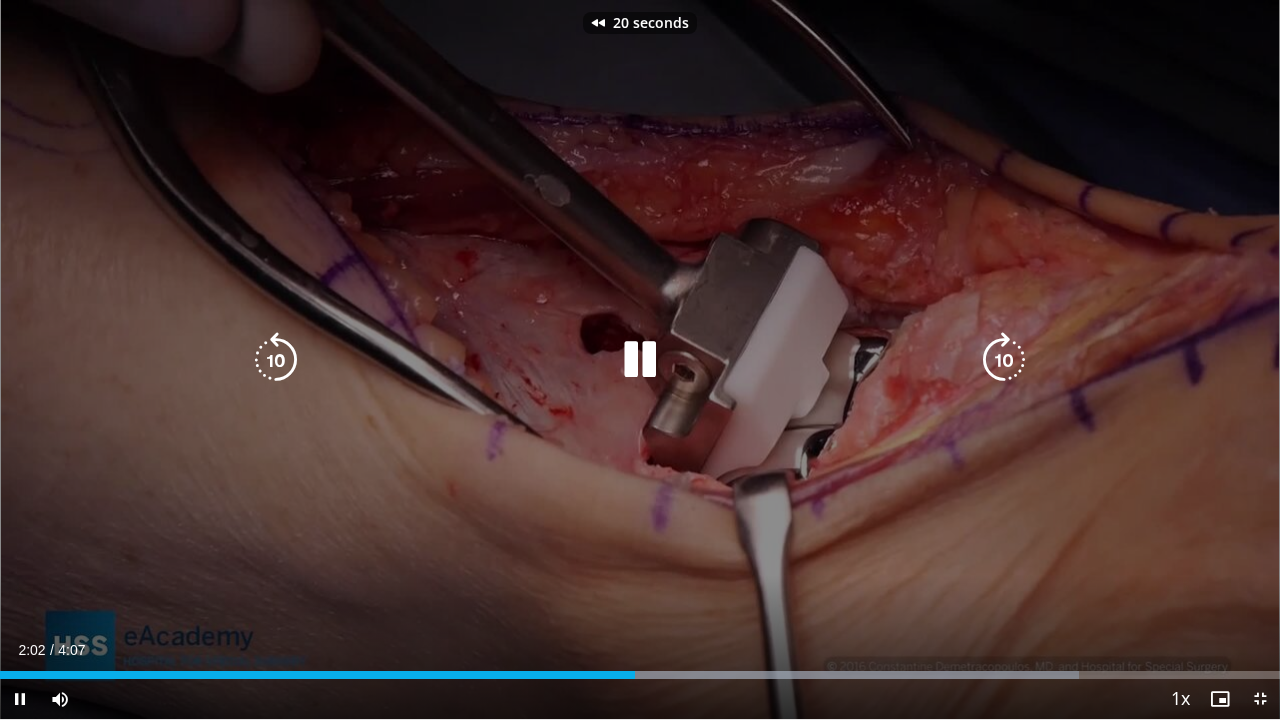 click at bounding box center [276, 360] 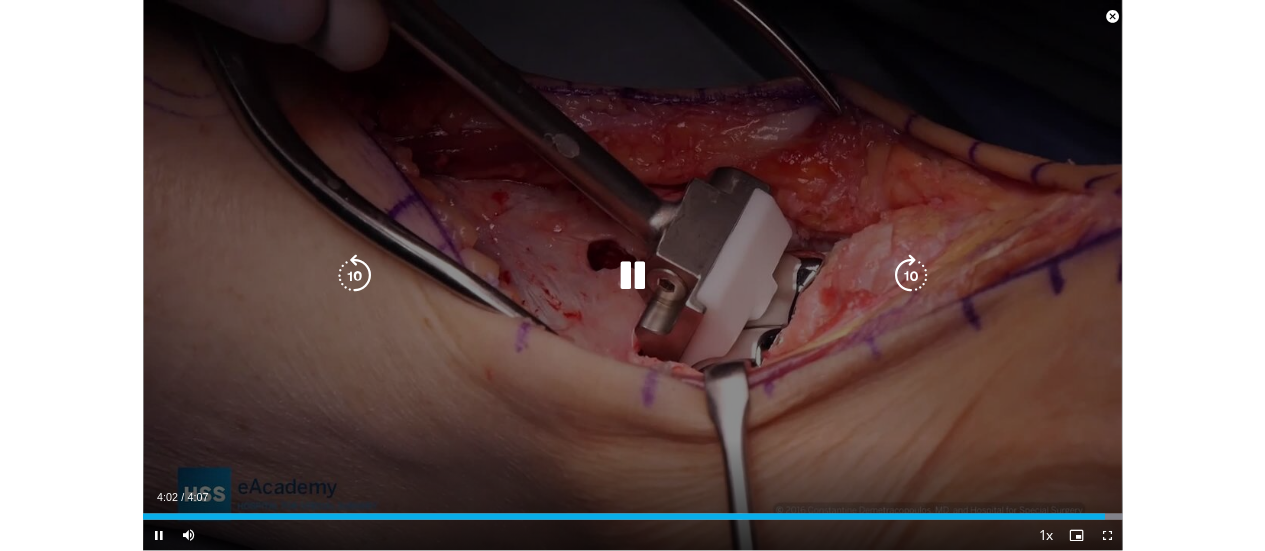 scroll, scrollTop: 616, scrollLeft: 0, axis: vertical 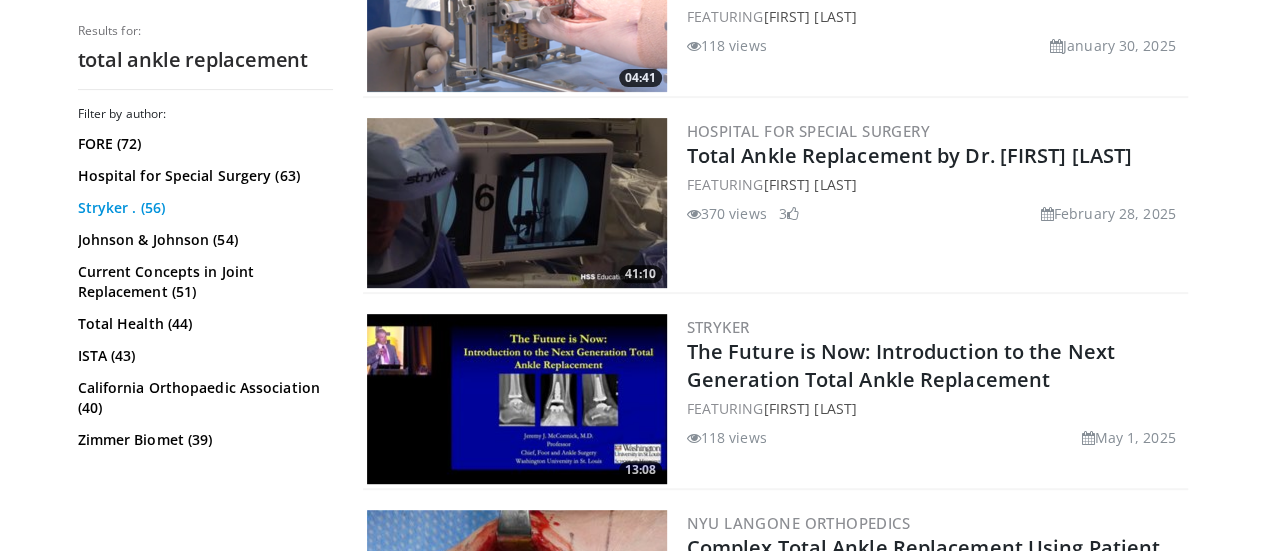 click on "Stryker . (56)" at bounding box center [203, 208] 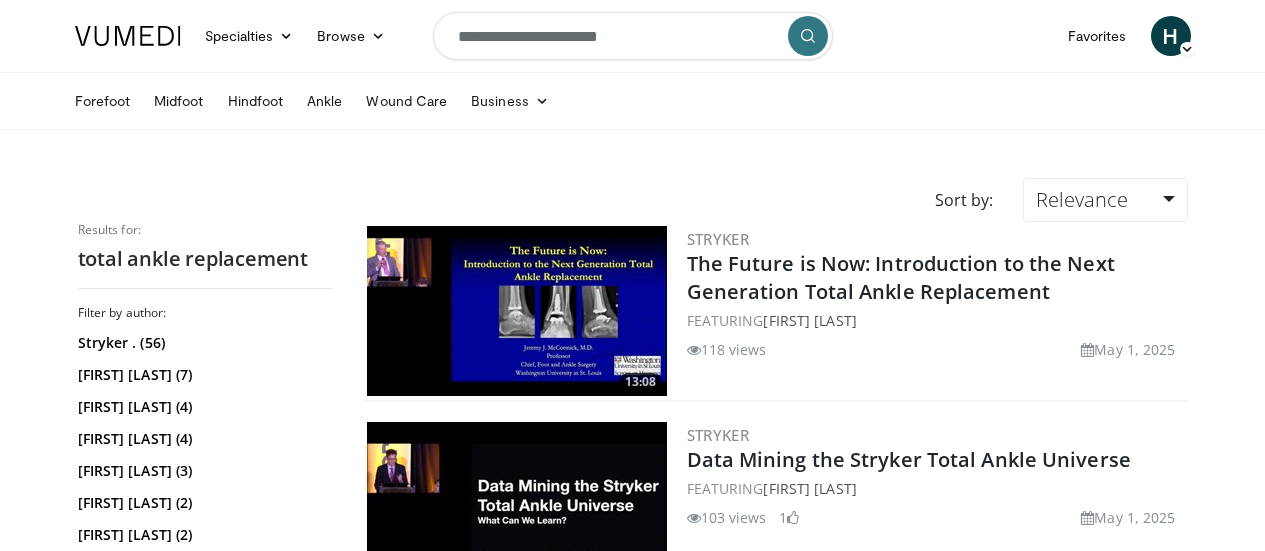 scroll, scrollTop: 0, scrollLeft: 0, axis: both 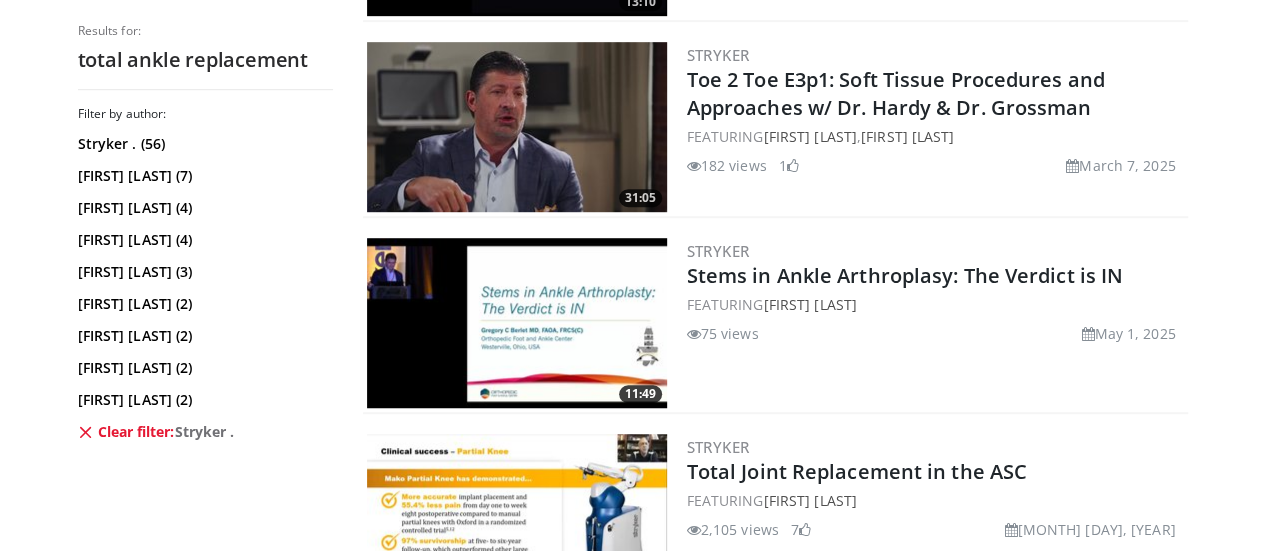 click at bounding box center (517, 323) 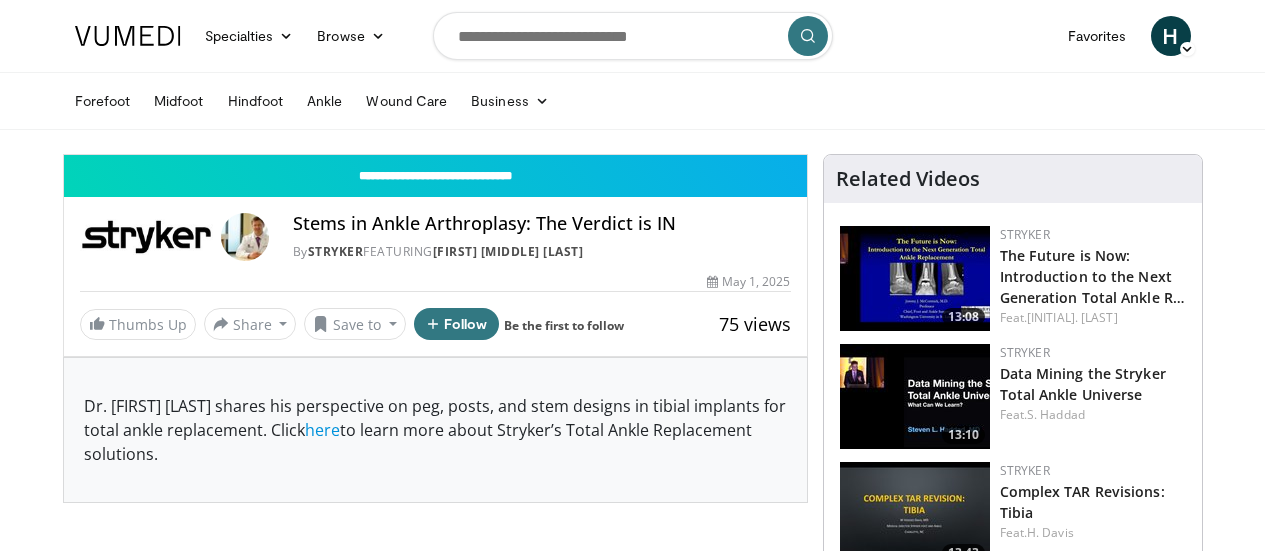 scroll, scrollTop: 0, scrollLeft: 0, axis: both 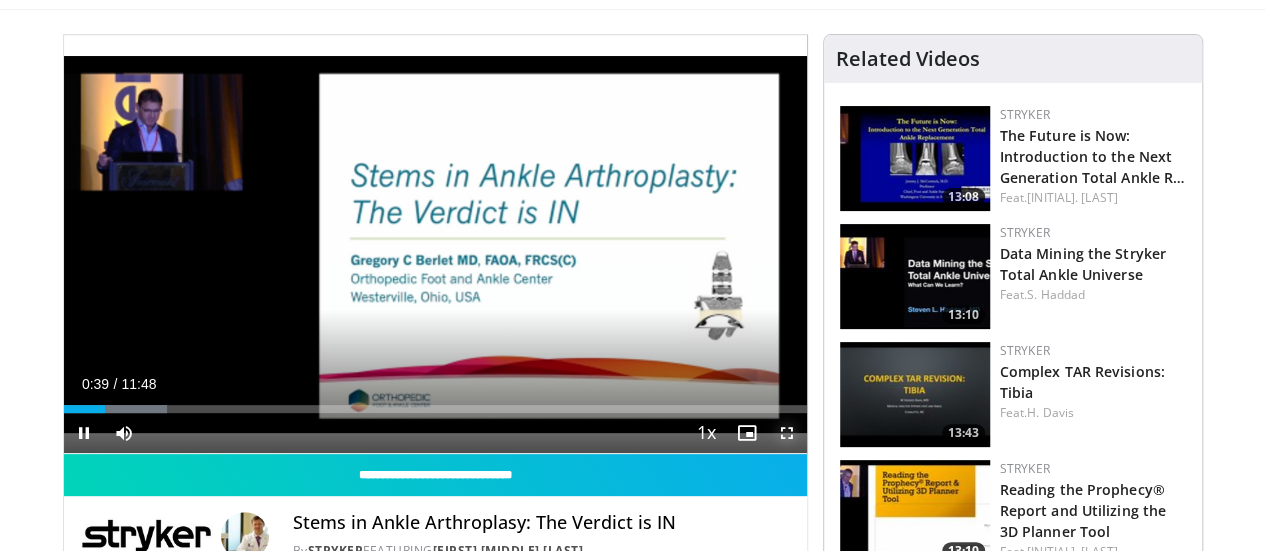 click at bounding box center [787, 433] 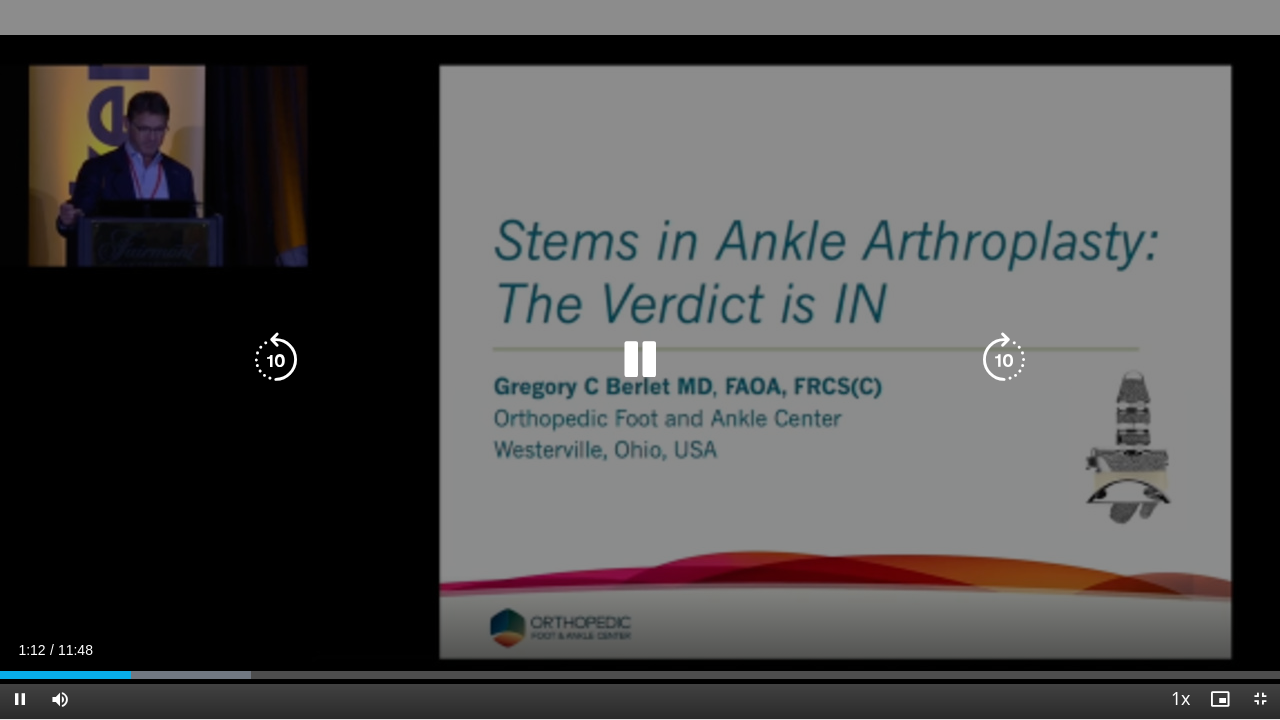 click on "10 seconds
Tap to unmute" at bounding box center [640, 359] 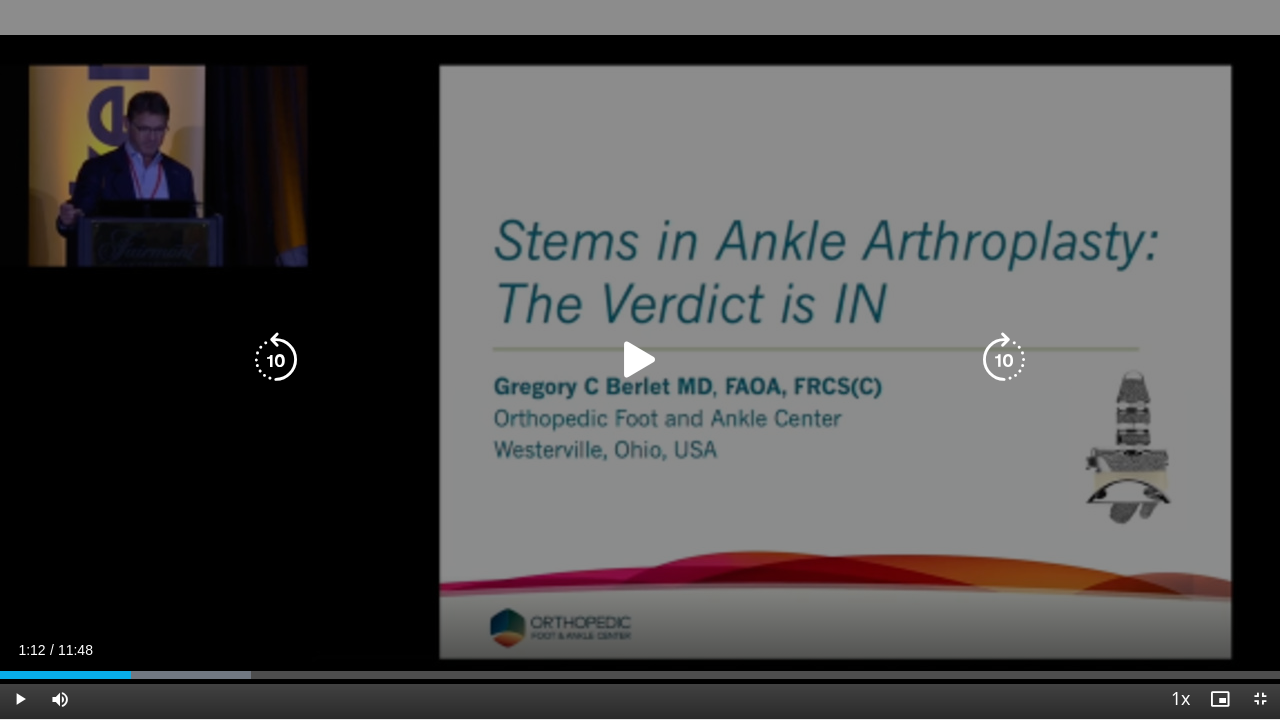 click on "10 seconds
Tap to unmute" at bounding box center [640, 359] 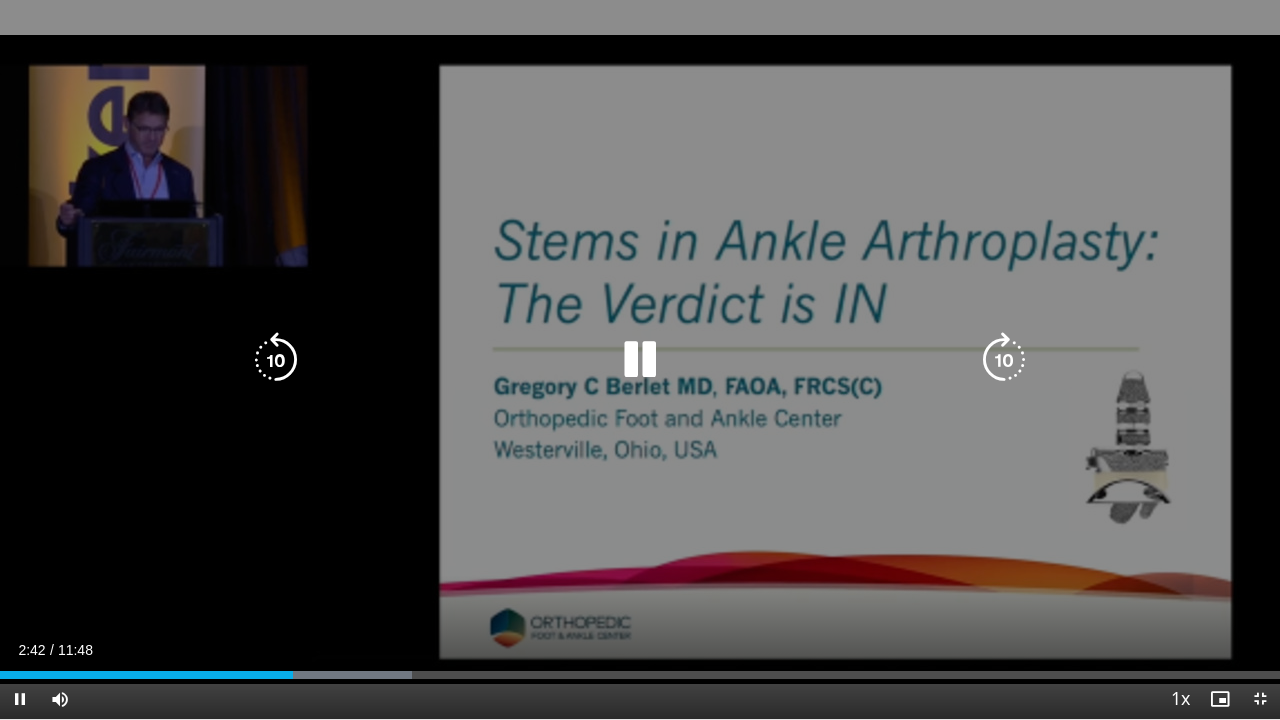 click at bounding box center [276, 360] 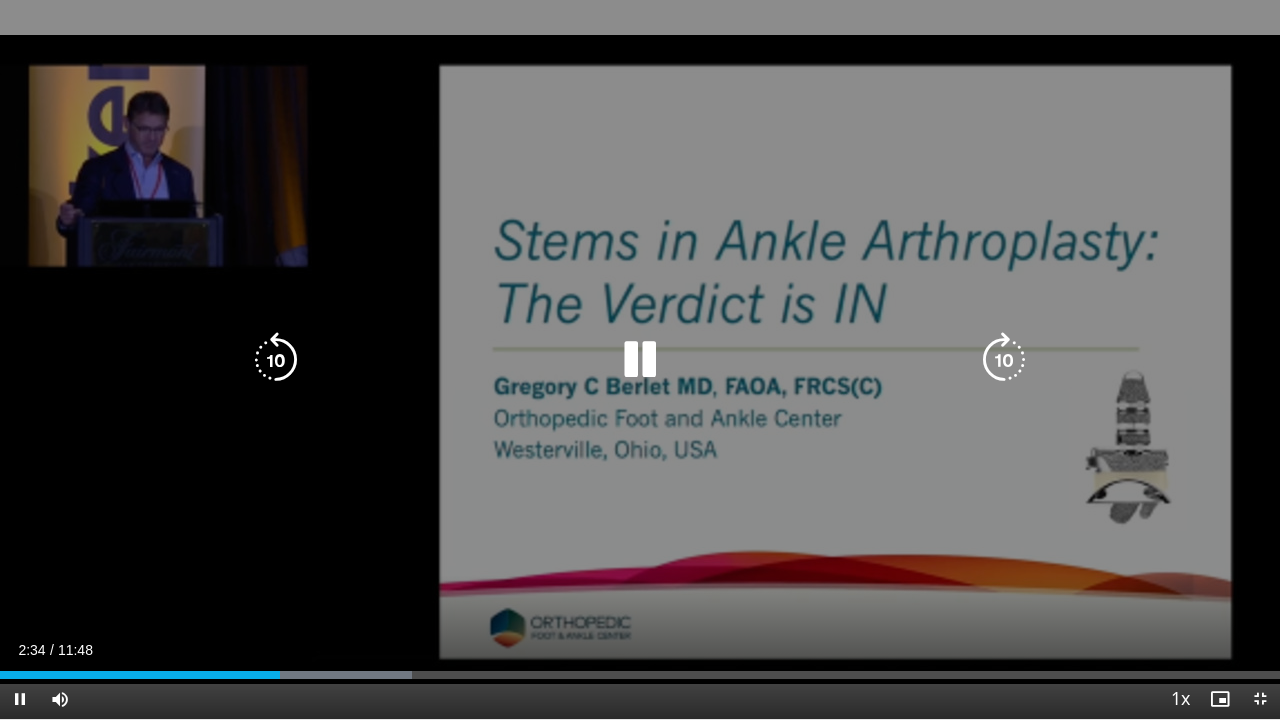 click at bounding box center [640, 360] 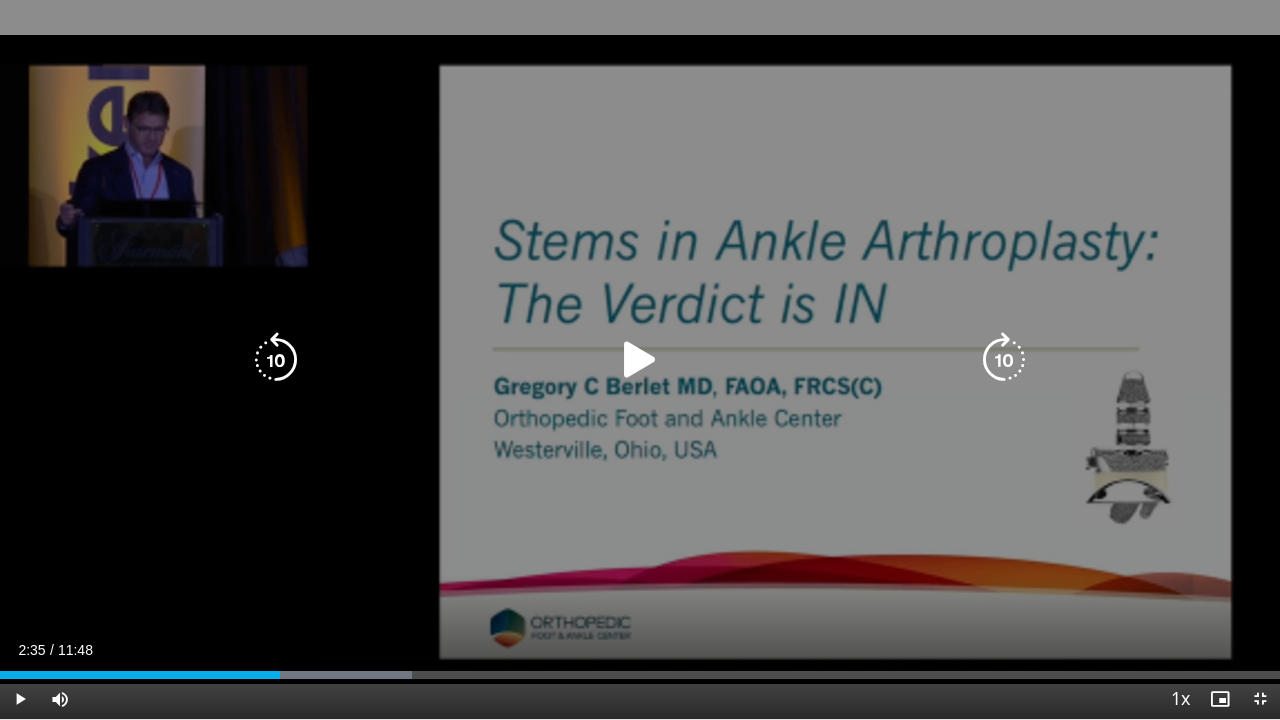 click on "10 seconds
Tap to unmute" at bounding box center [640, 359] 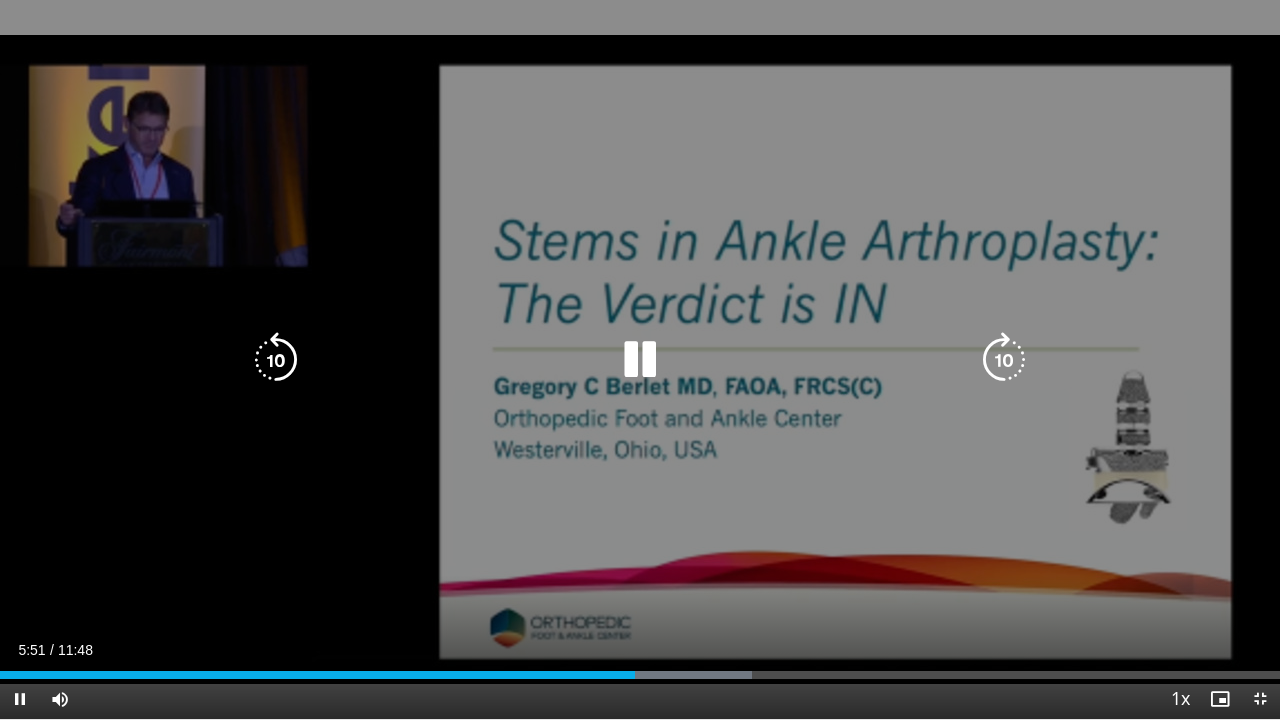 click on "10 seconds
Tap to unmute" at bounding box center (640, 359) 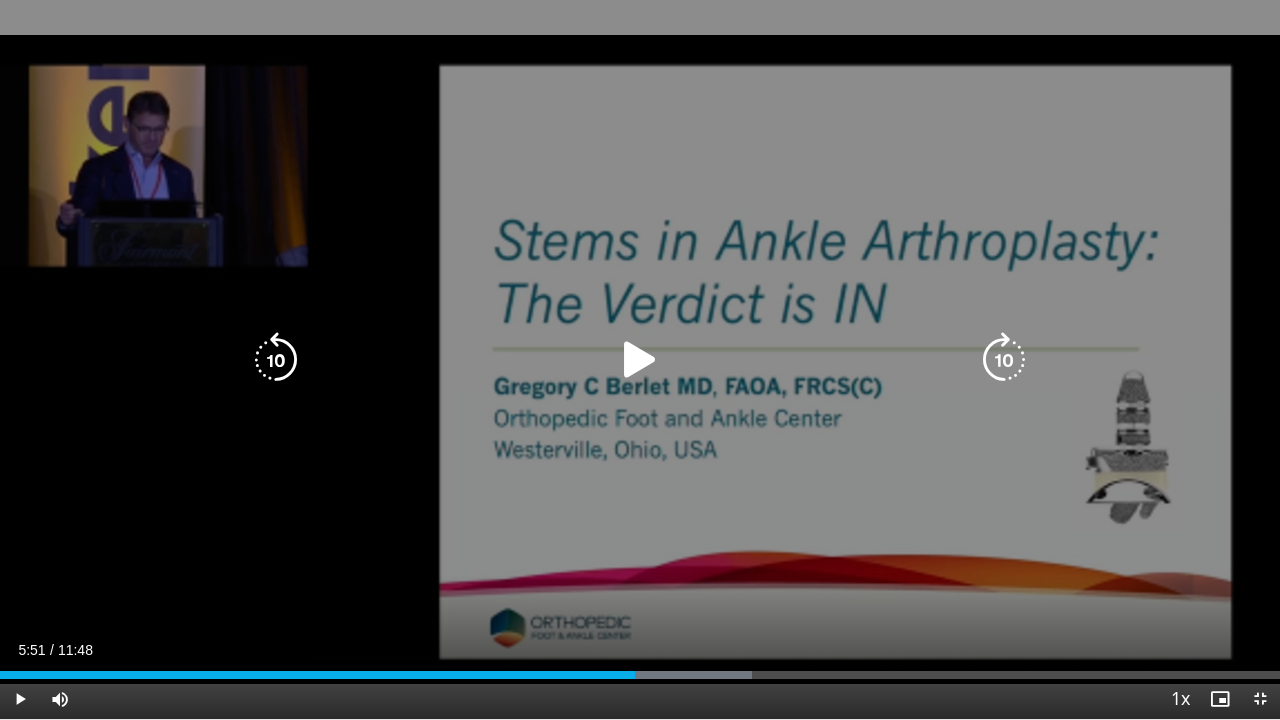 click on "10 seconds
Tap to unmute" at bounding box center (640, 359) 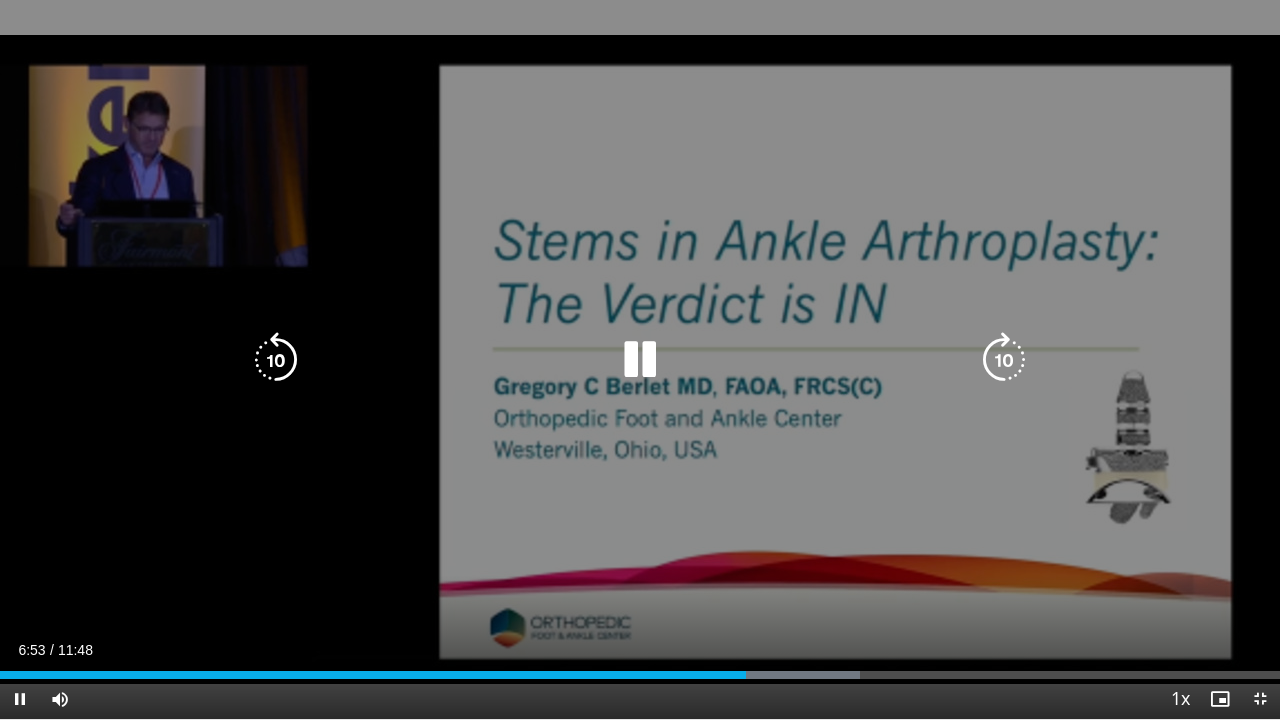 click at bounding box center [276, 360] 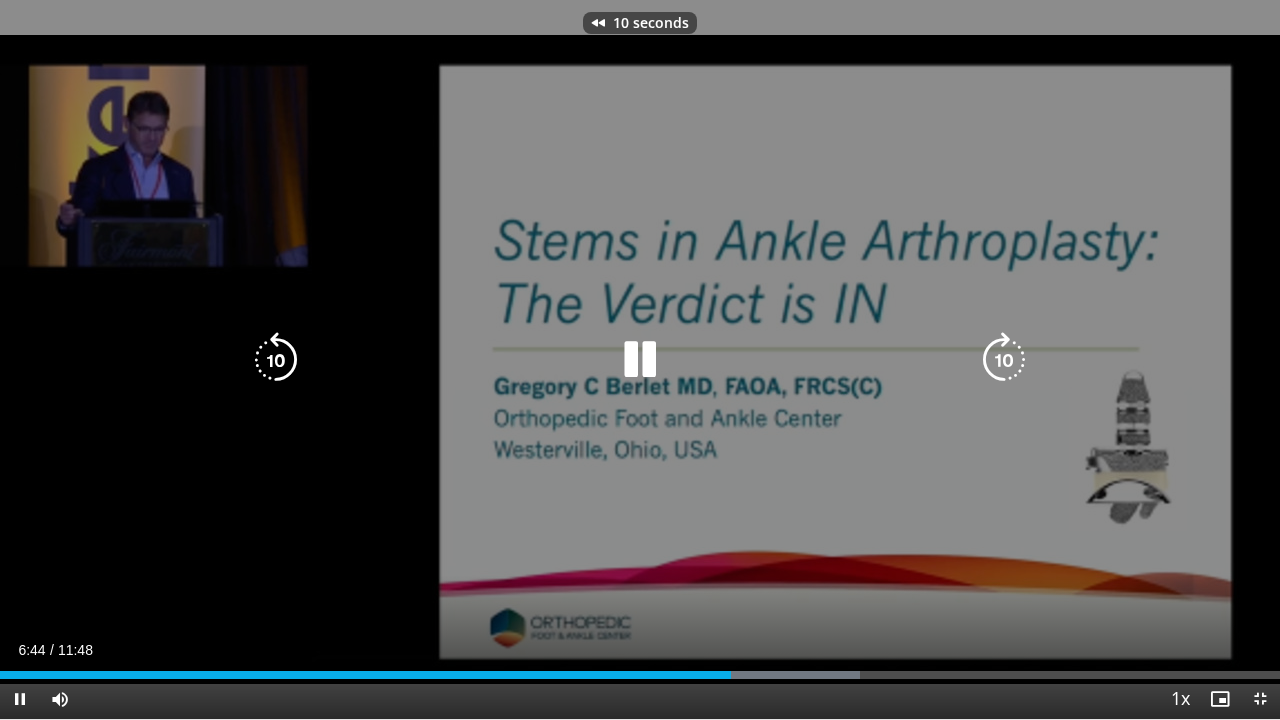 click at bounding box center (640, 360) 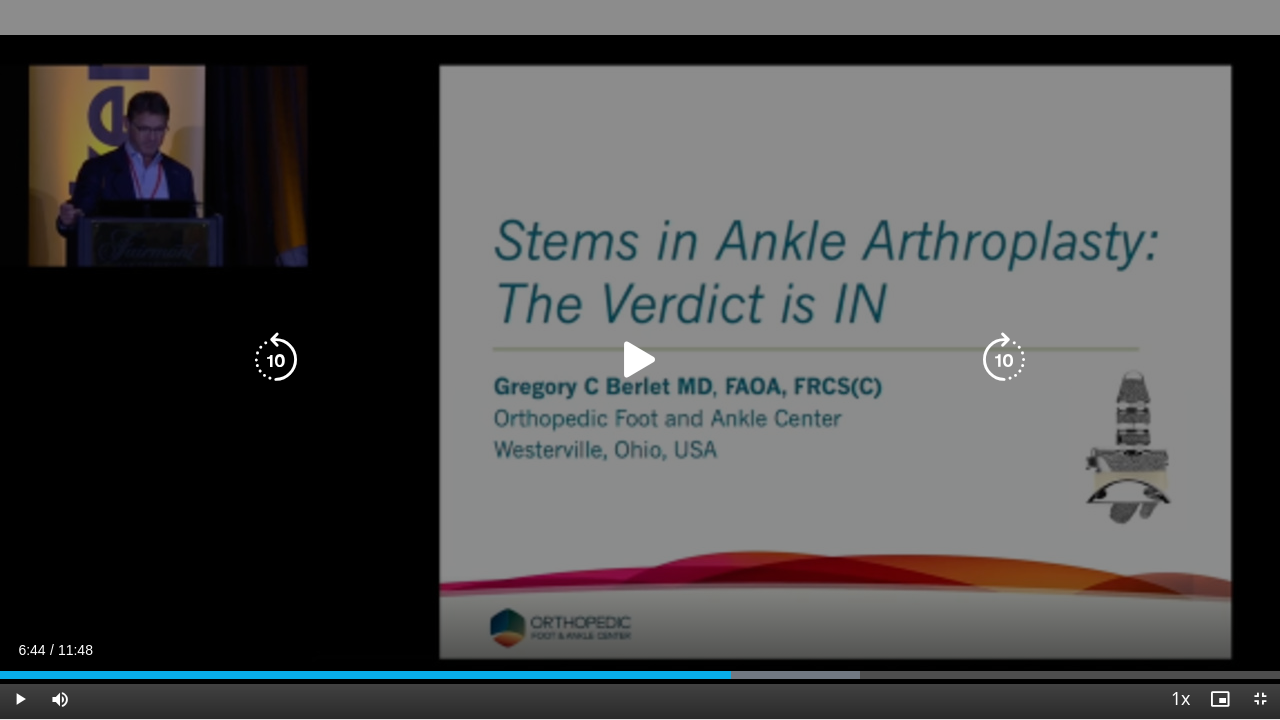 click on "10 seconds
Tap to unmute" at bounding box center (640, 359) 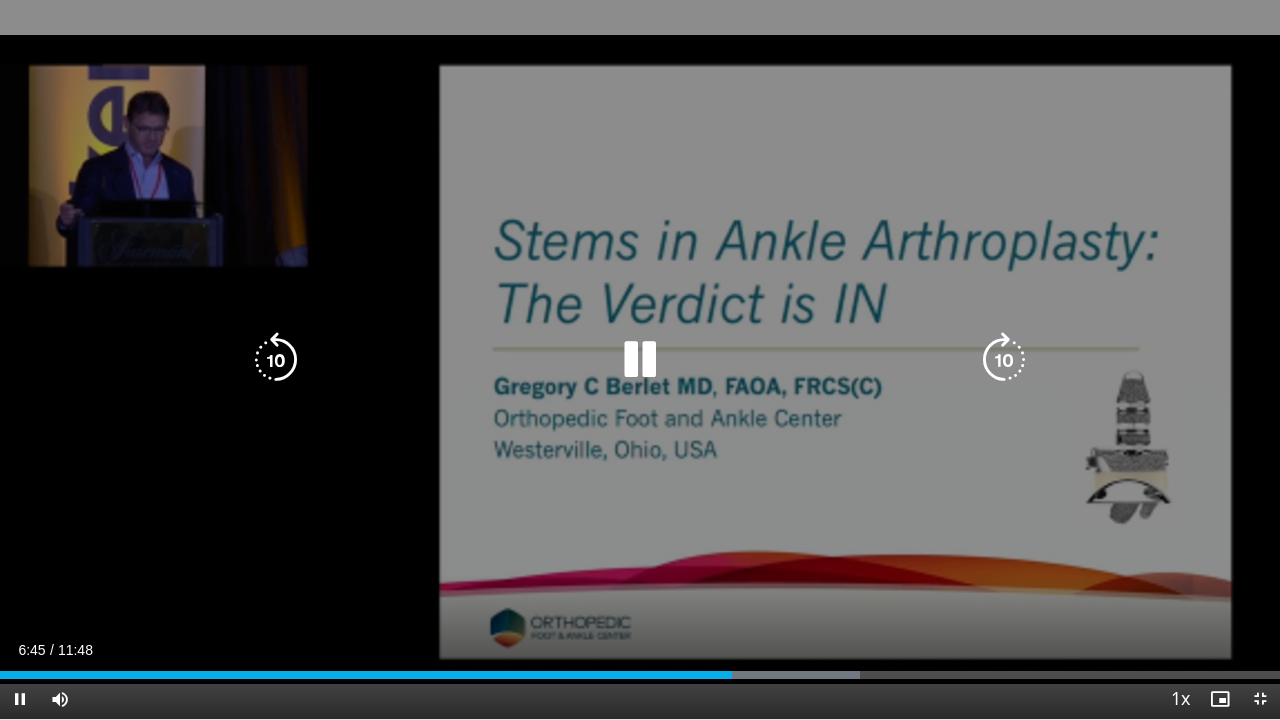 click on "10 seconds
Tap to unmute" at bounding box center (640, 359) 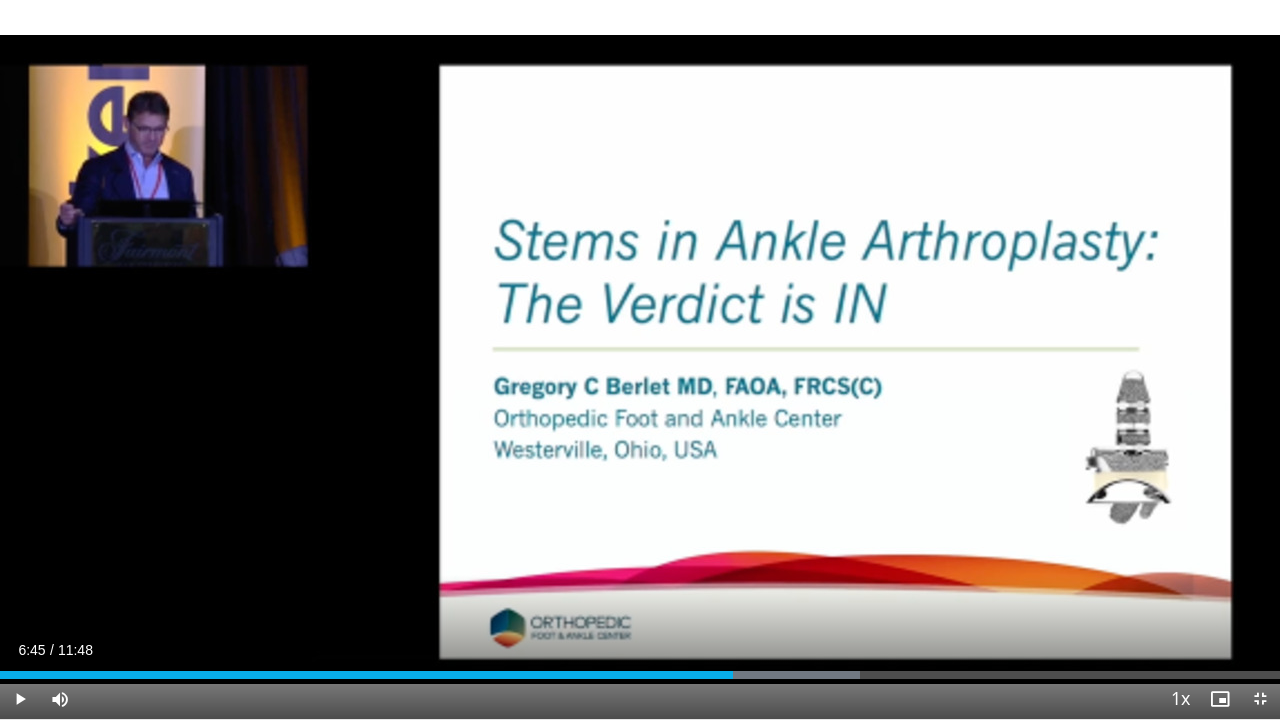click on "10 seconds
Tap to unmute" at bounding box center [640, 359] 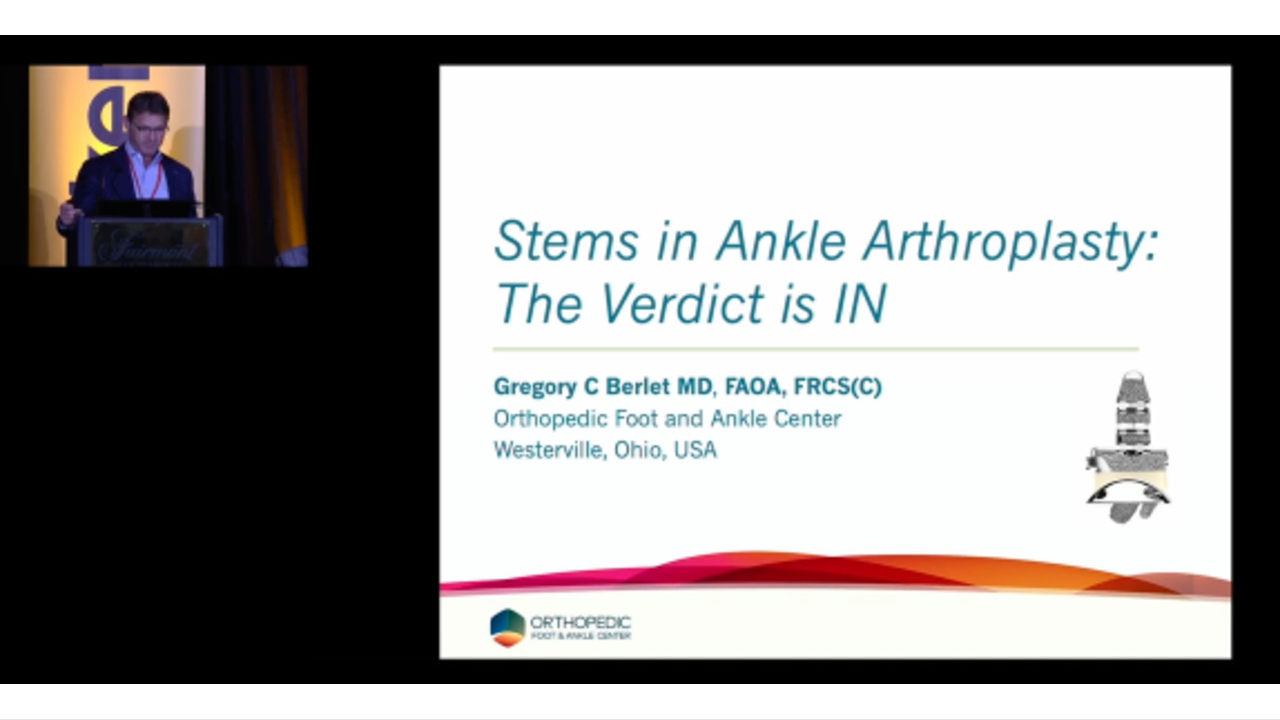 click on "10 seconds
Tap to unmute" at bounding box center [640, 359] 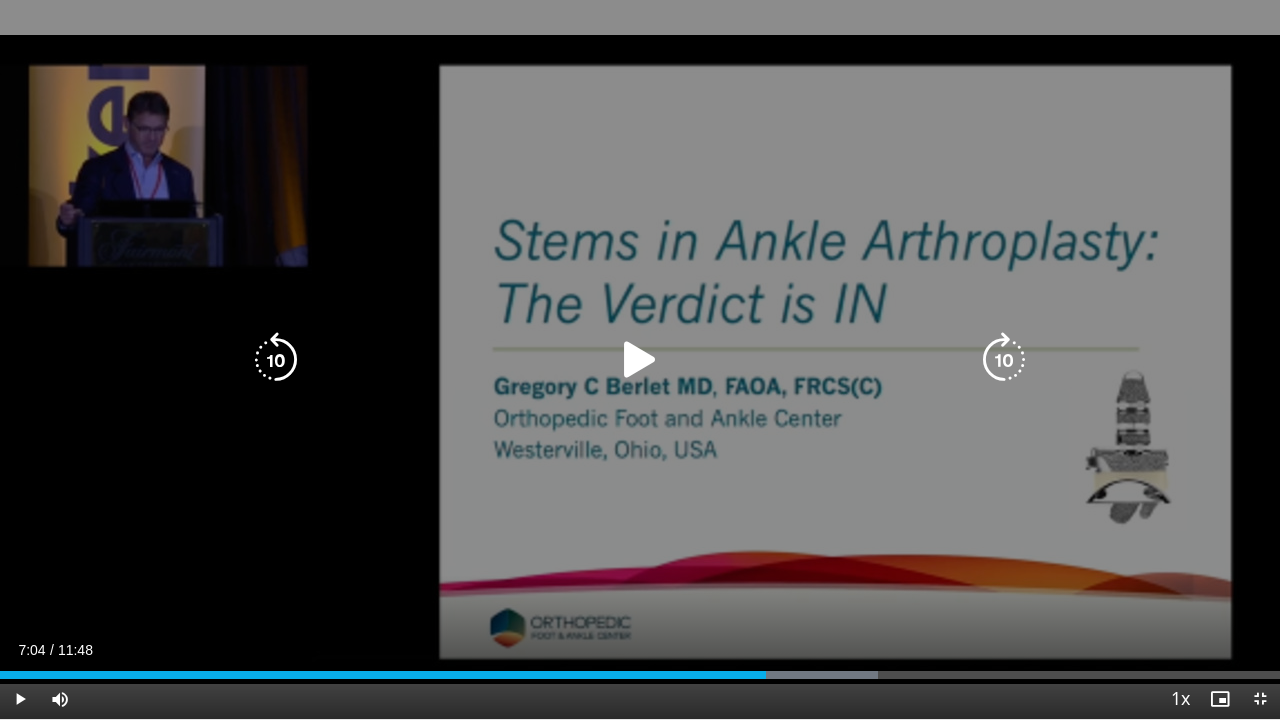 click on "10 seconds
Tap to unmute" at bounding box center (640, 359) 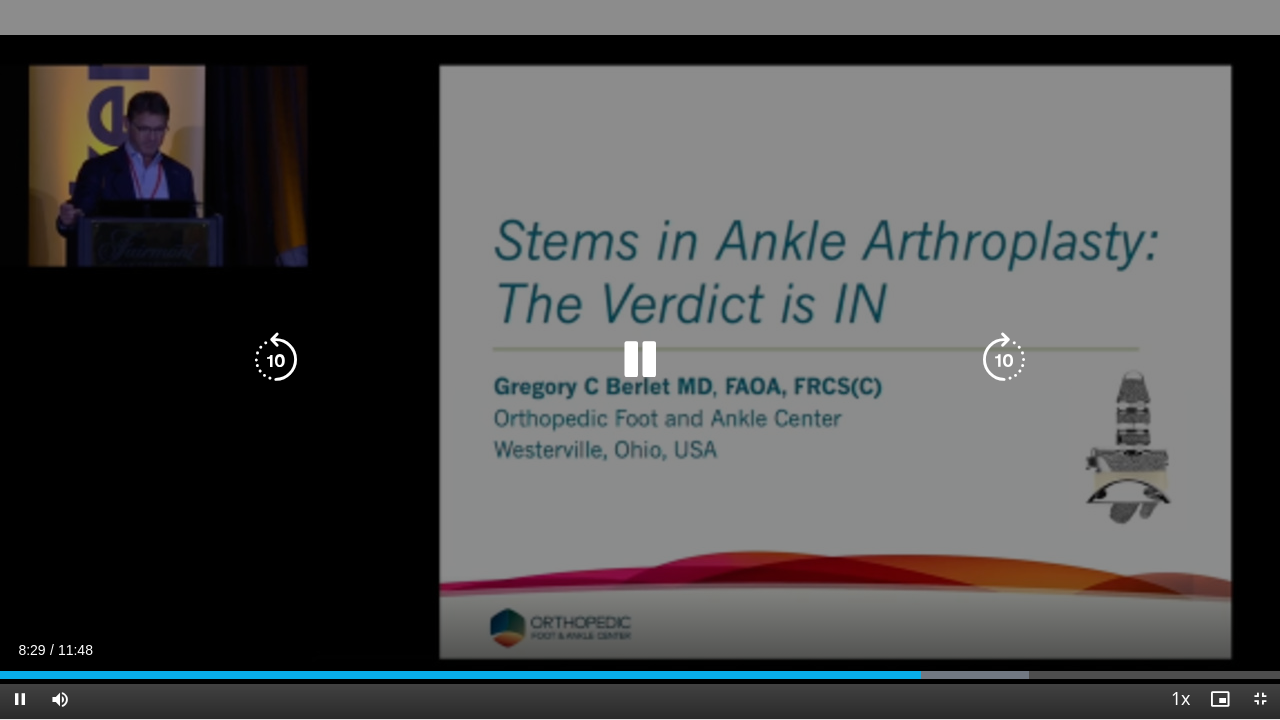 click on "10 seconds
Tap to unmute" at bounding box center [640, 359] 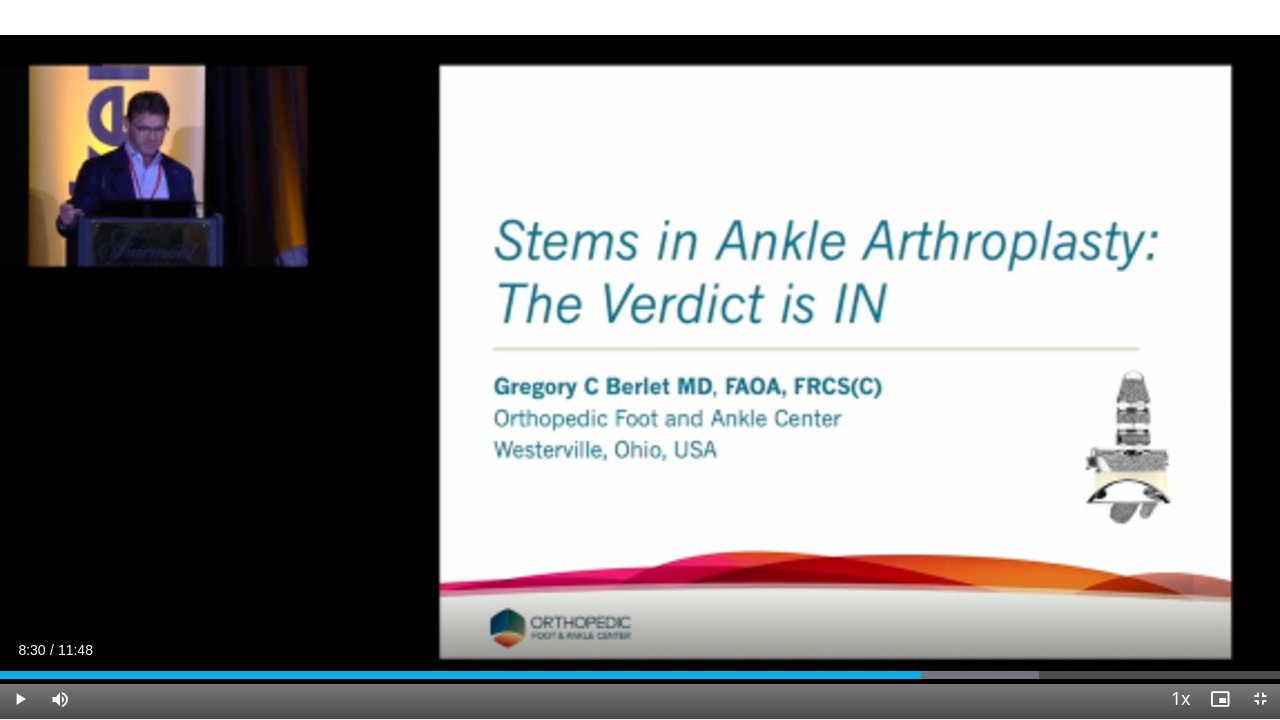 click on "10 seconds
Tap to unmute" at bounding box center (640, 359) 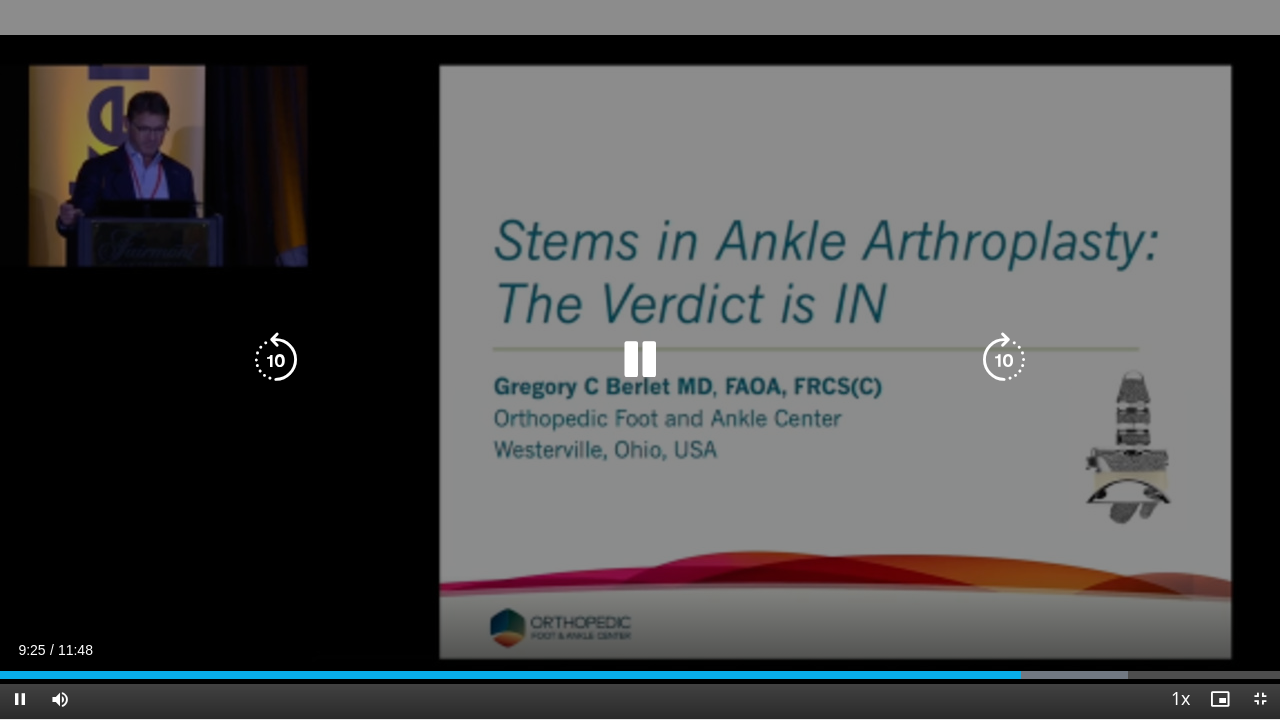 click on "10 seconds
Tap to unmute" at bounding box center [640, 359] 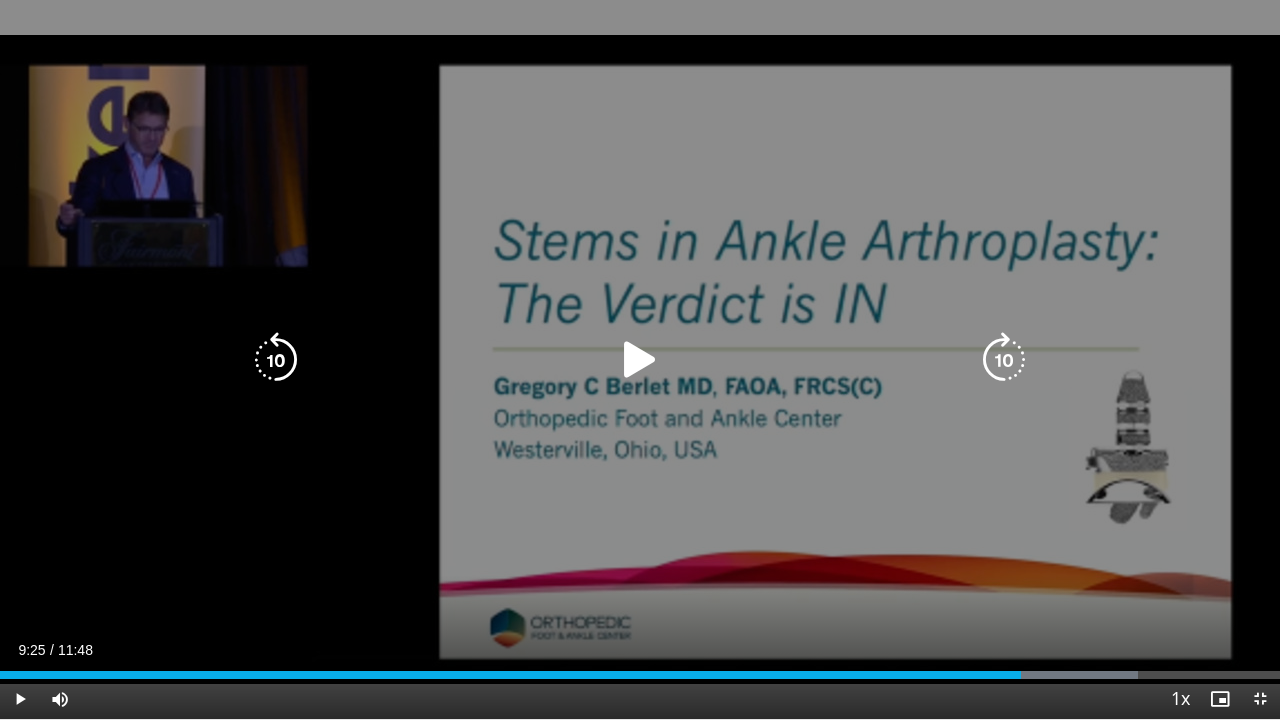 click on "10 seconds
Tap to unmute" at bounding box center (640, 359) 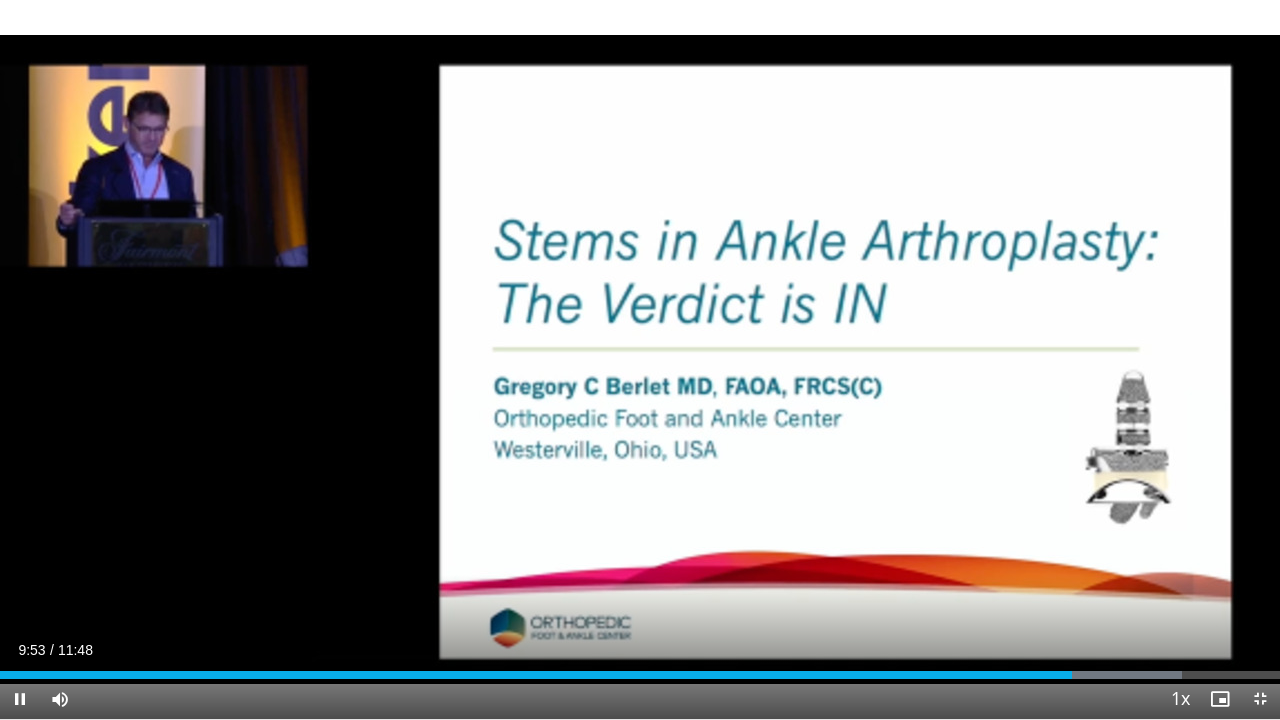 click on "10 seconds
Tap to unmute" at bounding box center (640, 359) 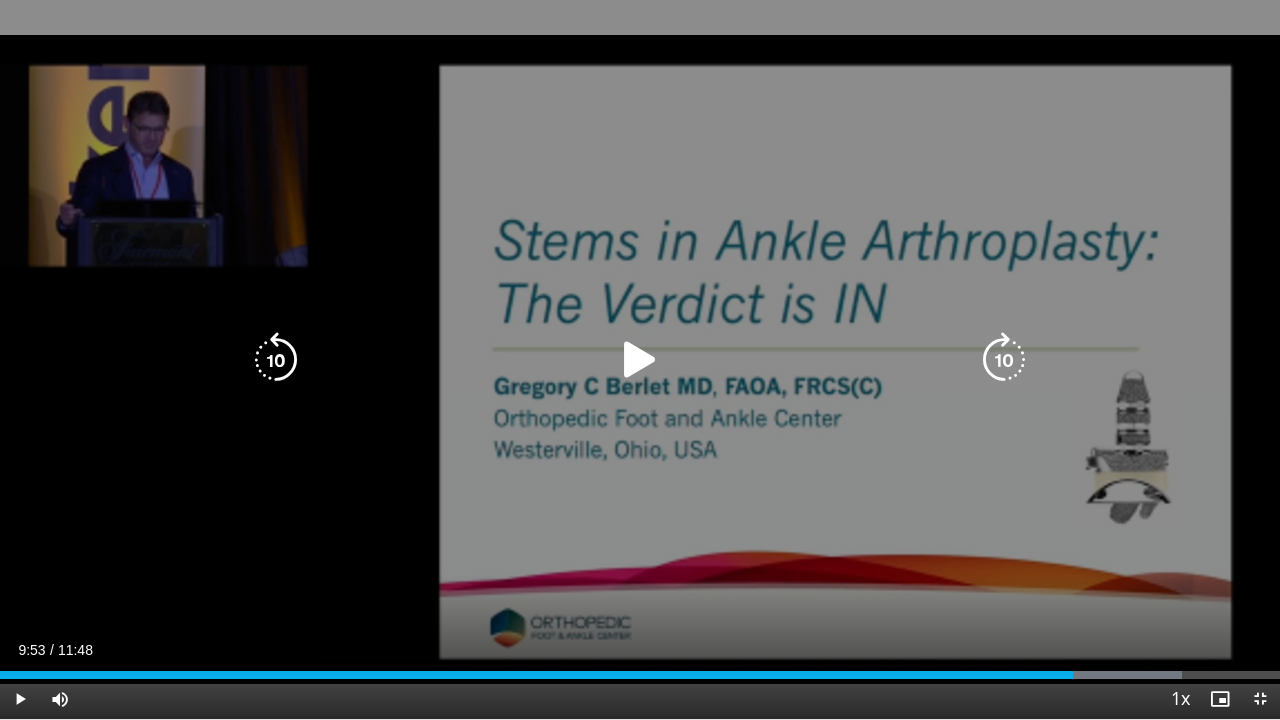 click on "10 seconds
Tap to unmute" at bounding box center [640, 359] 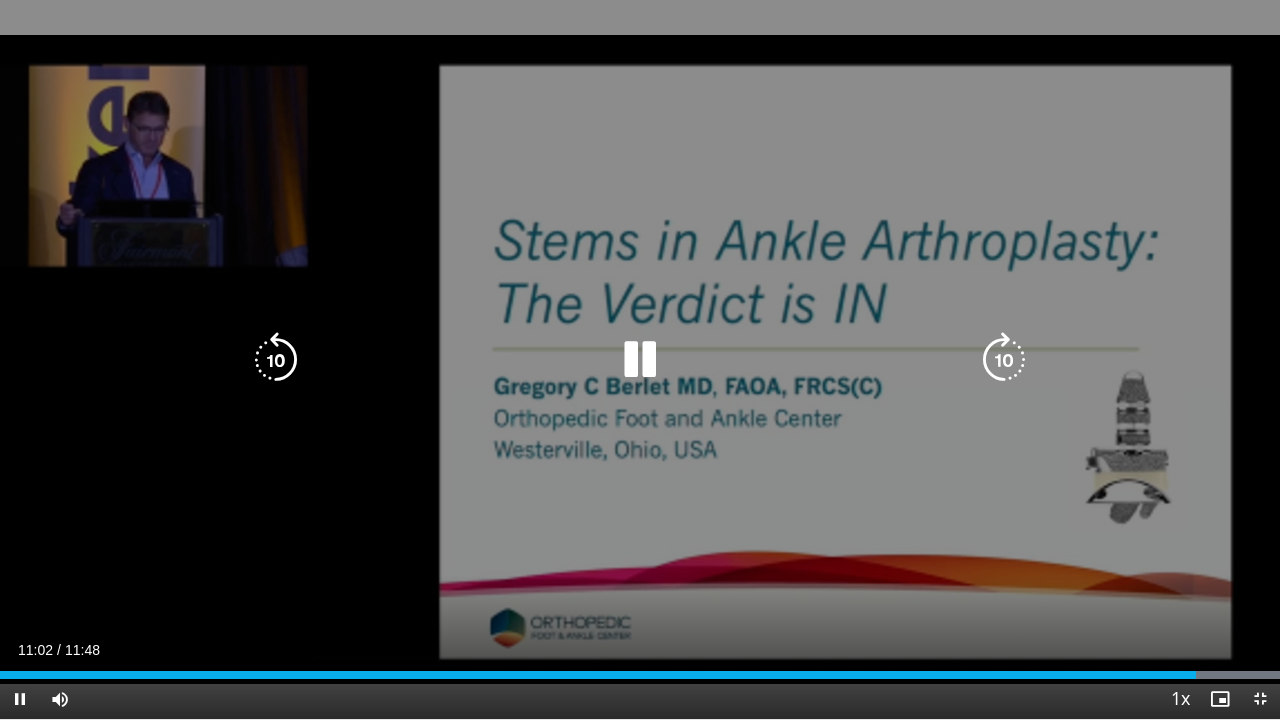 click on "10 seconds
Tap to unmute" at bounding box center (640, 359) 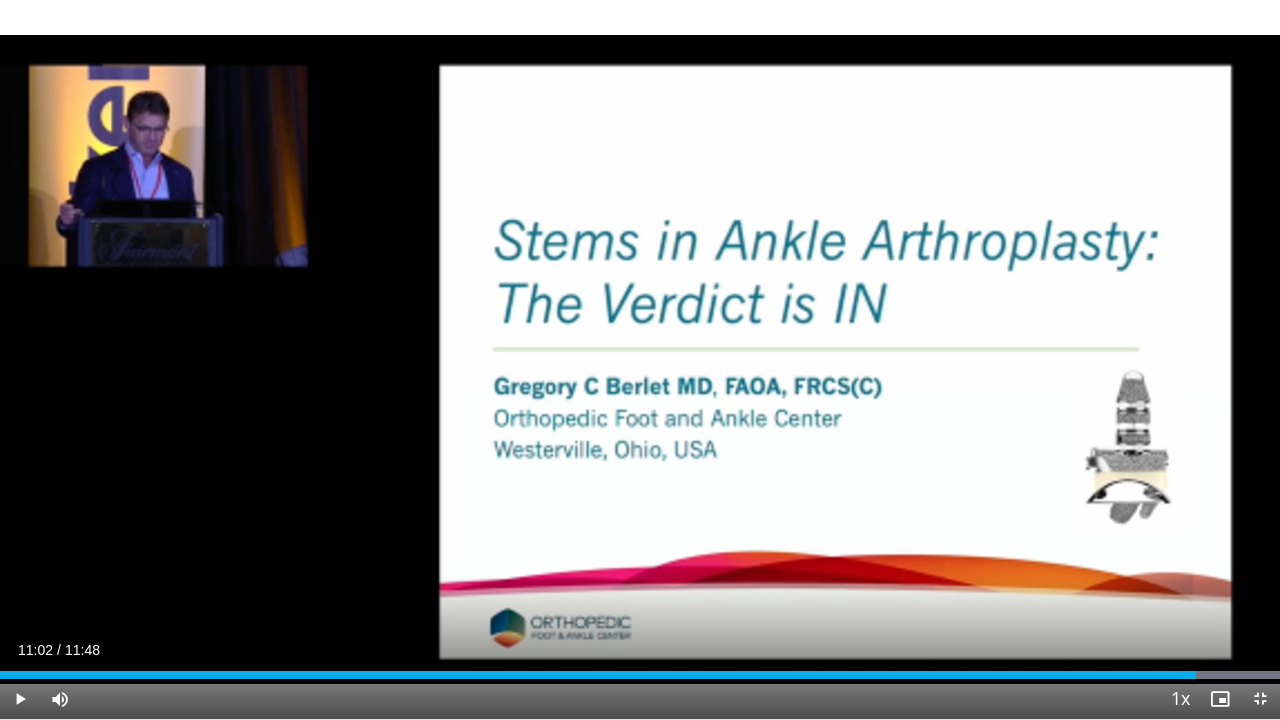 click on "10 seconds
Tap to unmute" at bounding box center (640, 359) 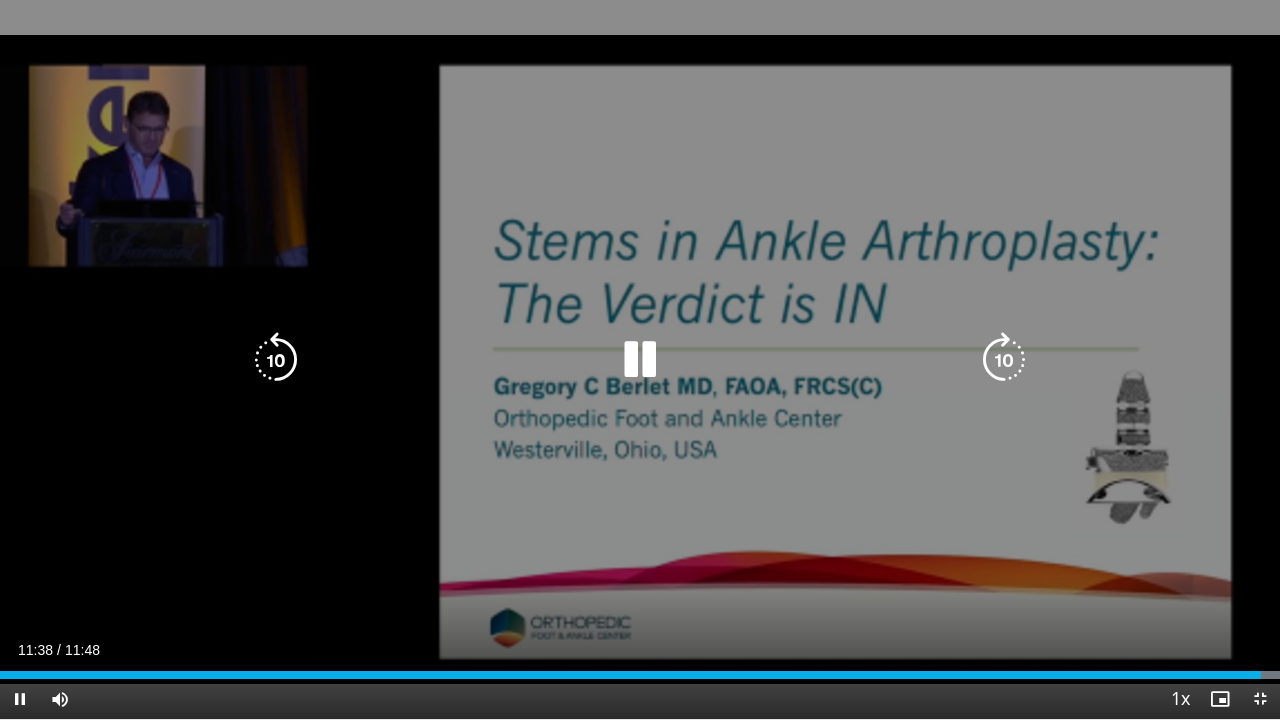click on "10 seconds
Tap to unmute" at bounding box center (640, 359) 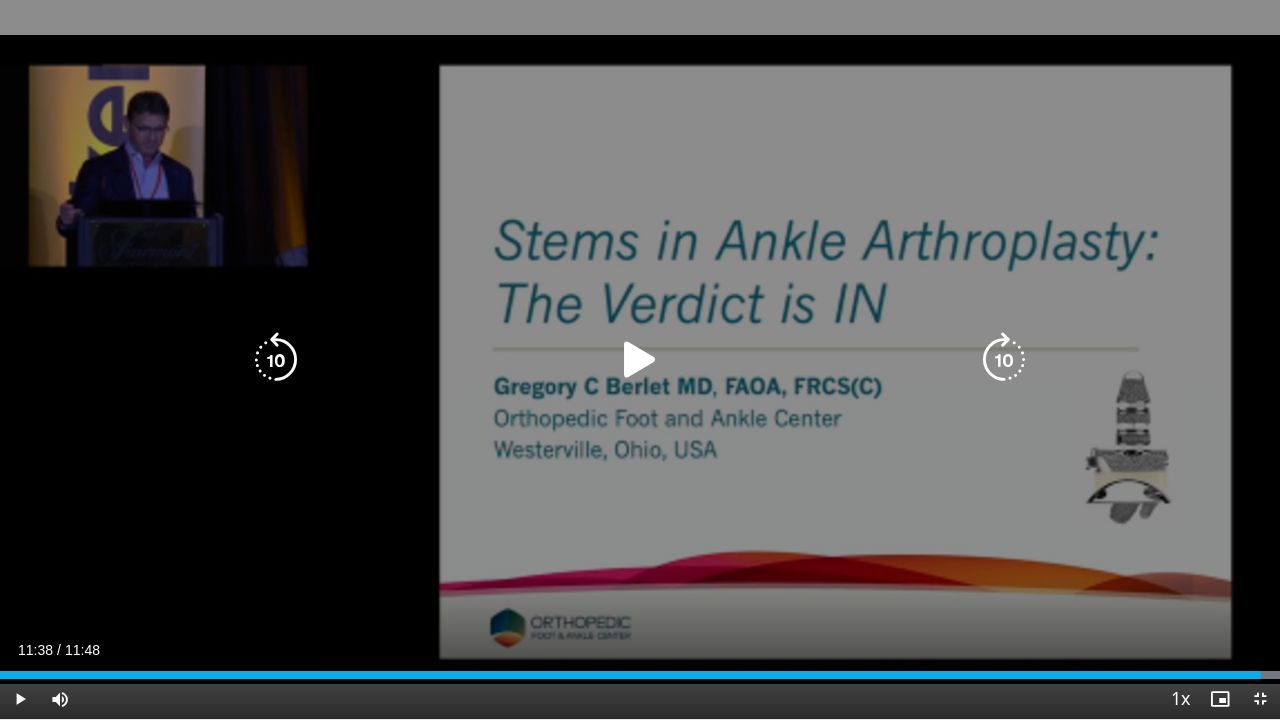 click on "10 seconds
Tap to unmute" at bounding box center (640, 359) 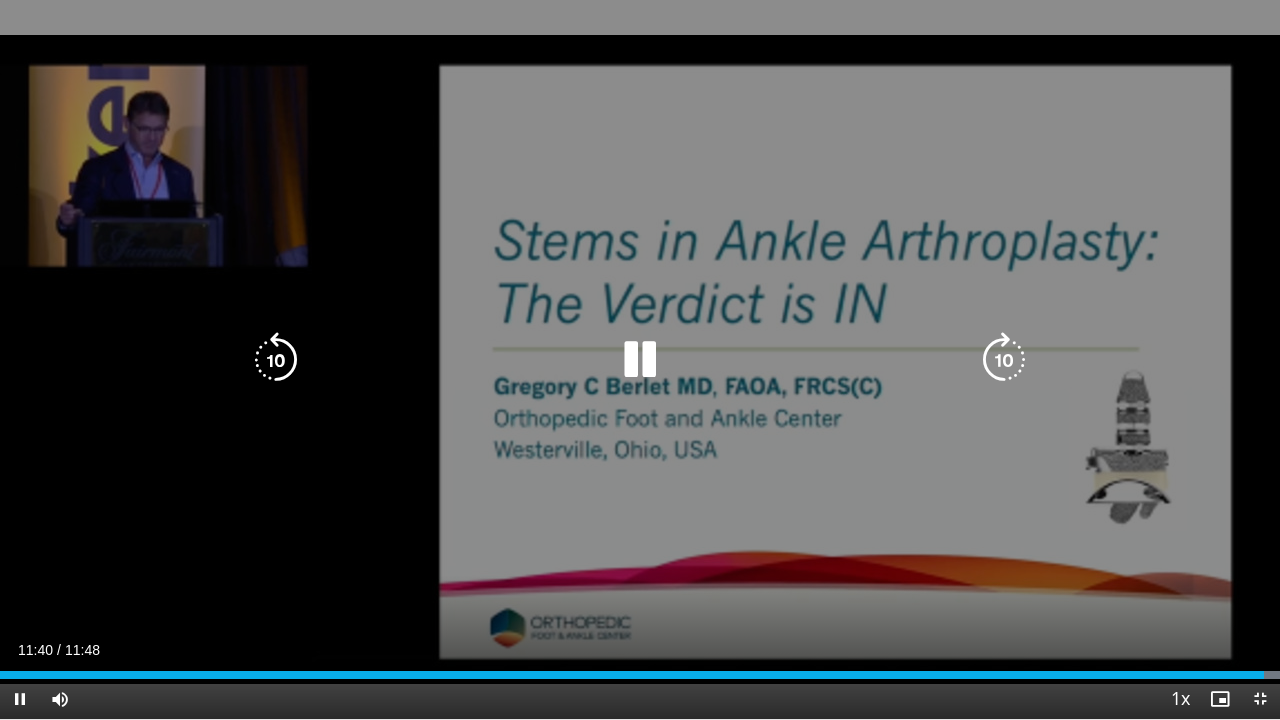 click on "10 seconds
Tap to unmute" at bounding box center (640, 359) 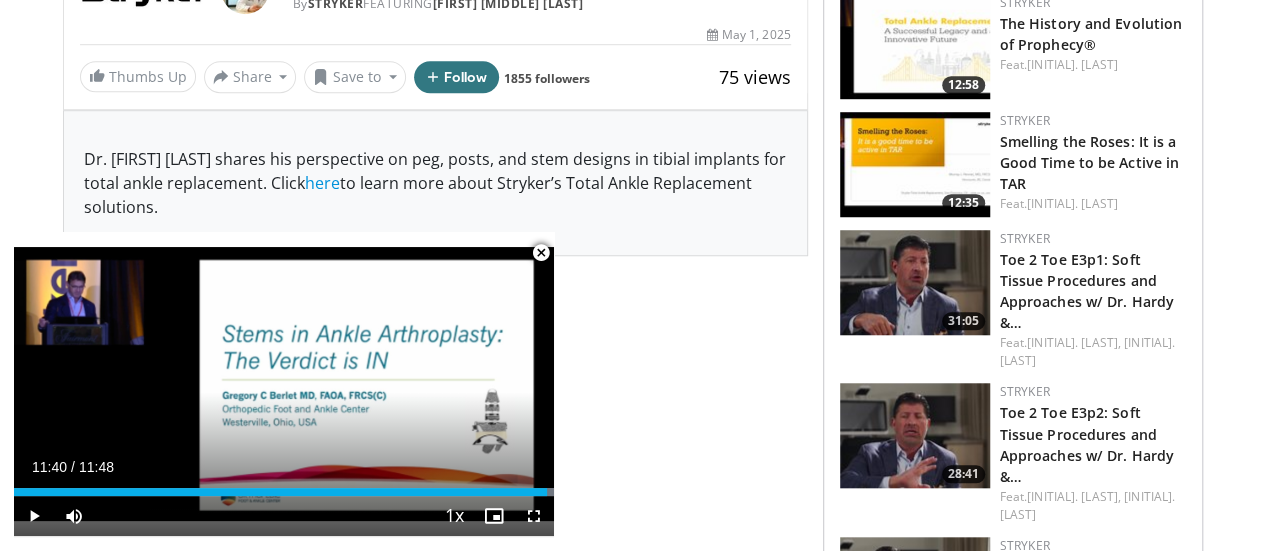 scroll, scrollTop: 708, scrollLeft: 0, axis: vertical 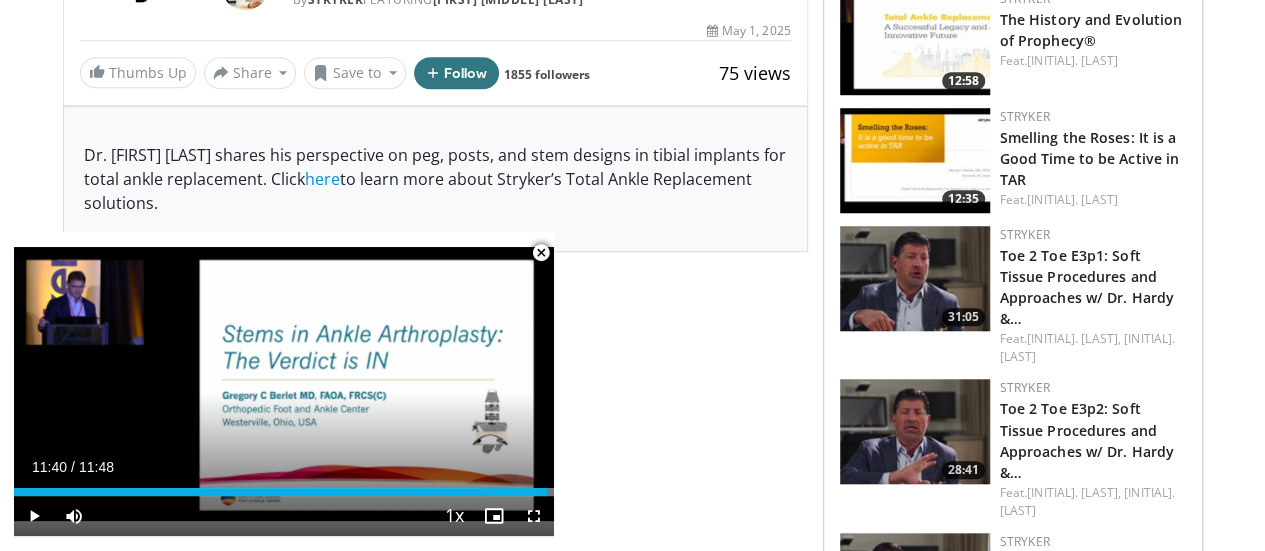 click at bounding box center [915, 160] 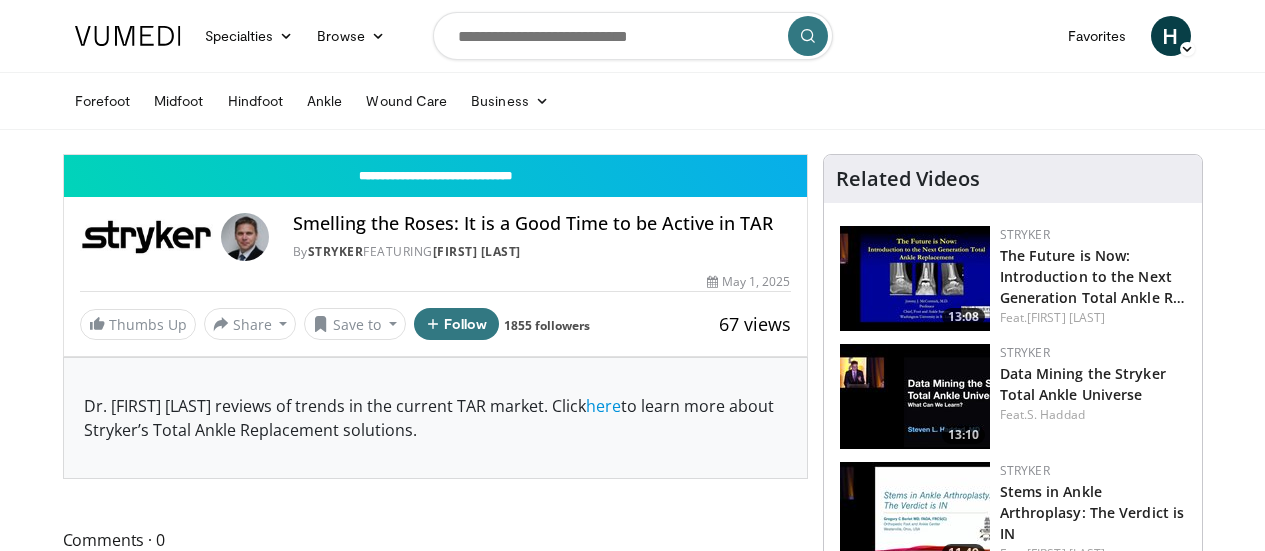 scroll, scrollTop: 0, scrollLeft: 0, axis: both 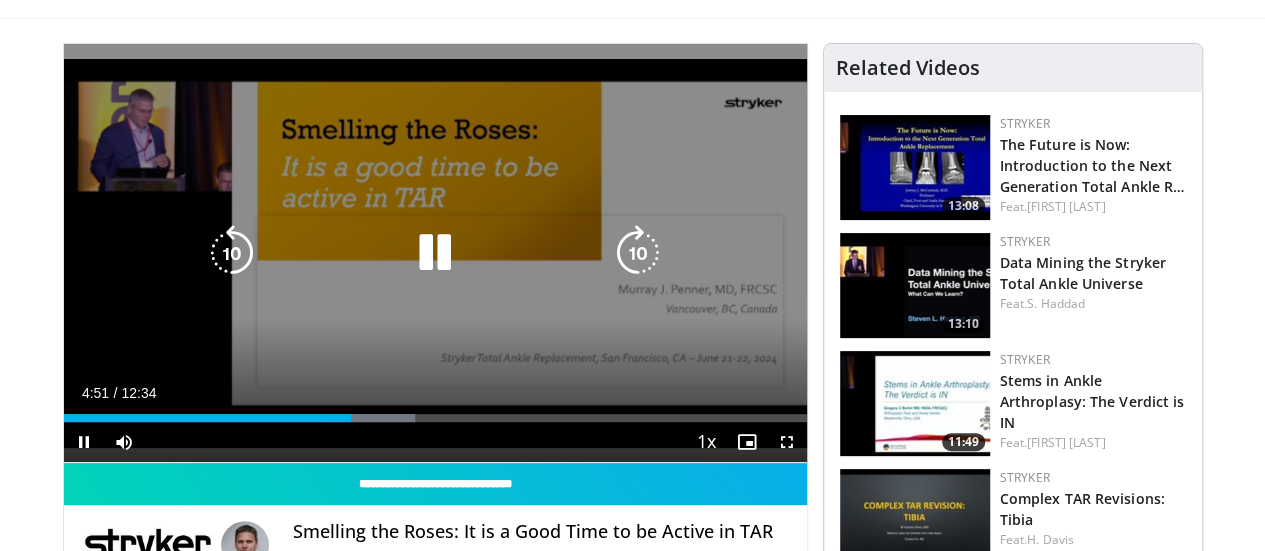 click on "10 seconds
Tap to unmute" at bounding box center (435, 253) 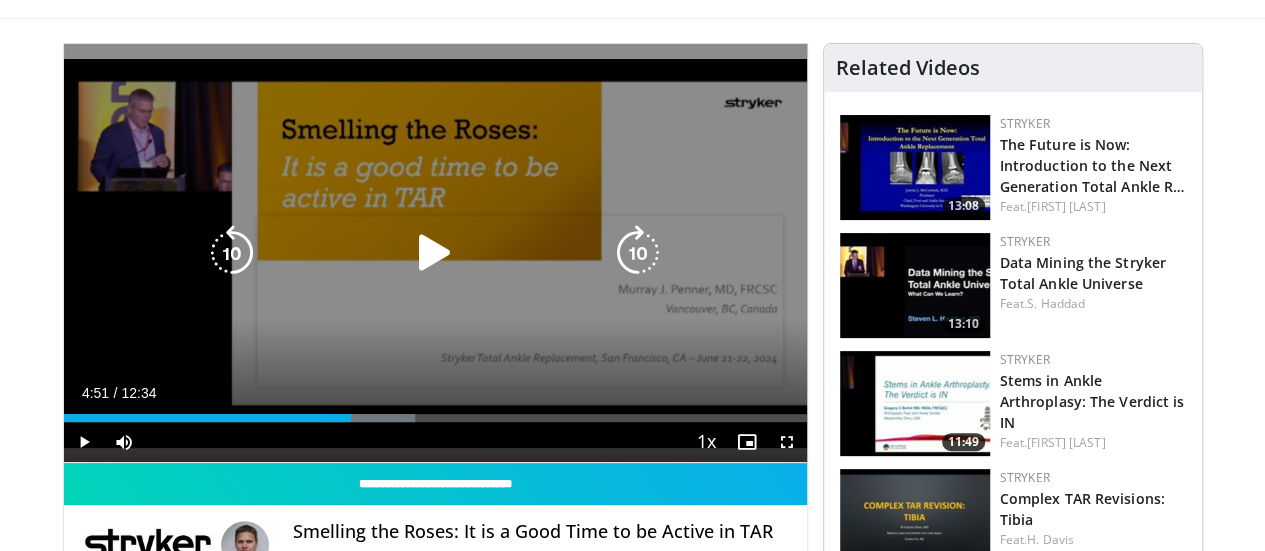 click on "10 seconds
Tap to unmute" at bounding box center (435, 253) 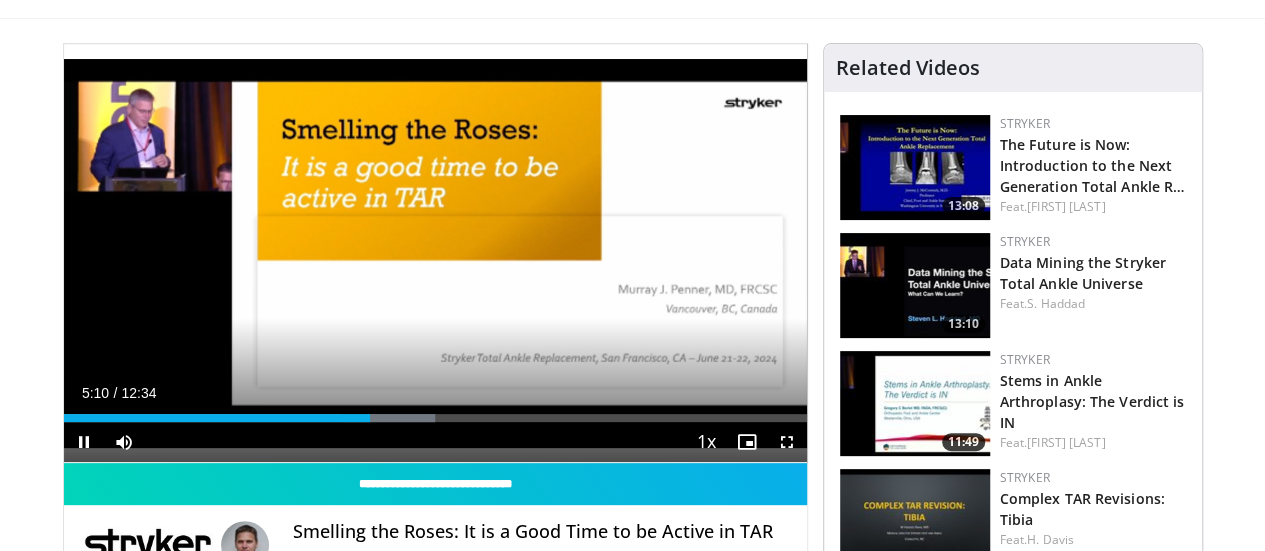 click on "Current Time  5:10 / Duration  12:34 Pause Skip Backward Skip Forward Mute Loaded :  49.95% 05:10 04:03 Stream Type  LIVE Seek to live, currently behind live LIVE   1x Playback Rate 0.5x 0.75x 1x , selected 1.25x 1.5x 1.75x 2x Chapters Chapters Descriptions descriptions off , selected Captions captions settings , opens captions settings dialog captions off , selected Audio Track en (Main) , selected Fullscreen Enable picture-in-picture mode" at bounding box center [435, 442] 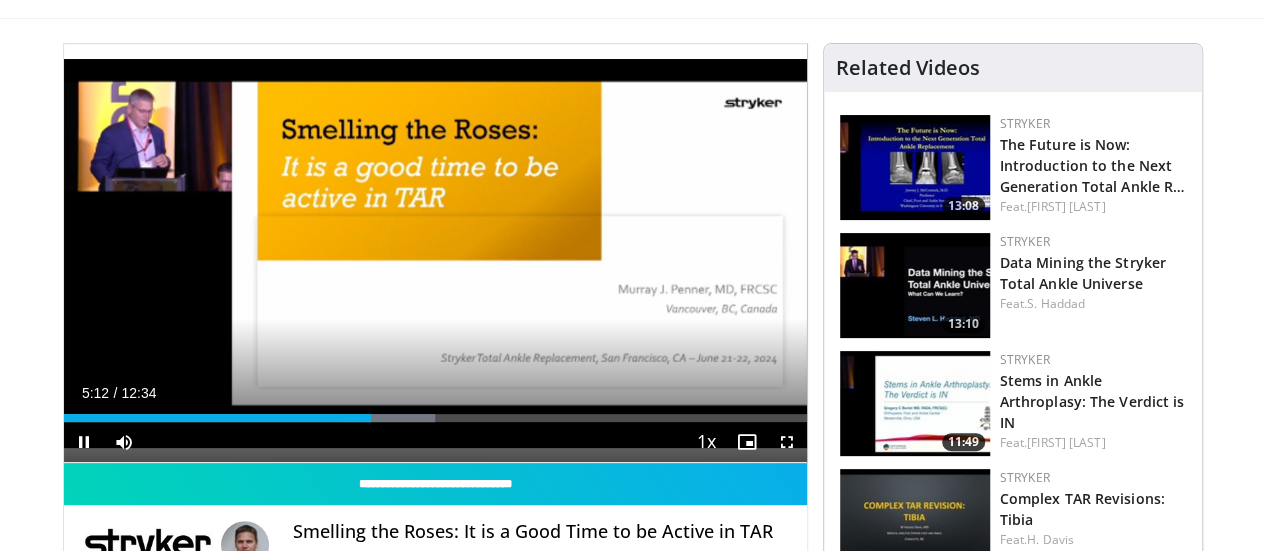 click on "Current Time  5:12 / Duration  12:34" at bounding box center (435, 393) 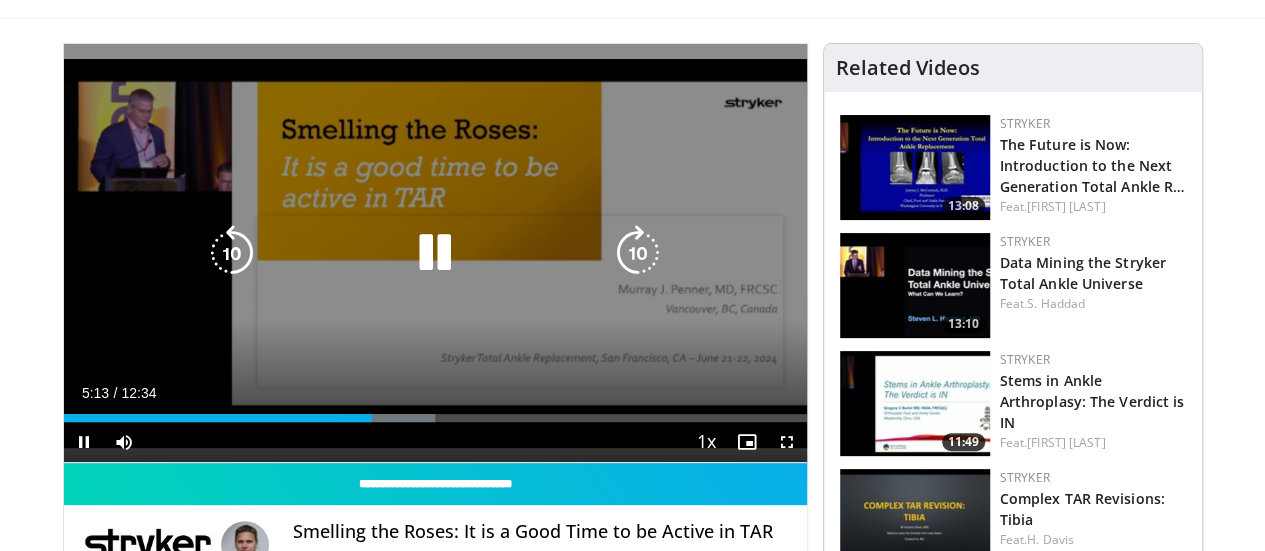 click on "10 seconds
Tap to unmute" at bounding box center (435, 253) 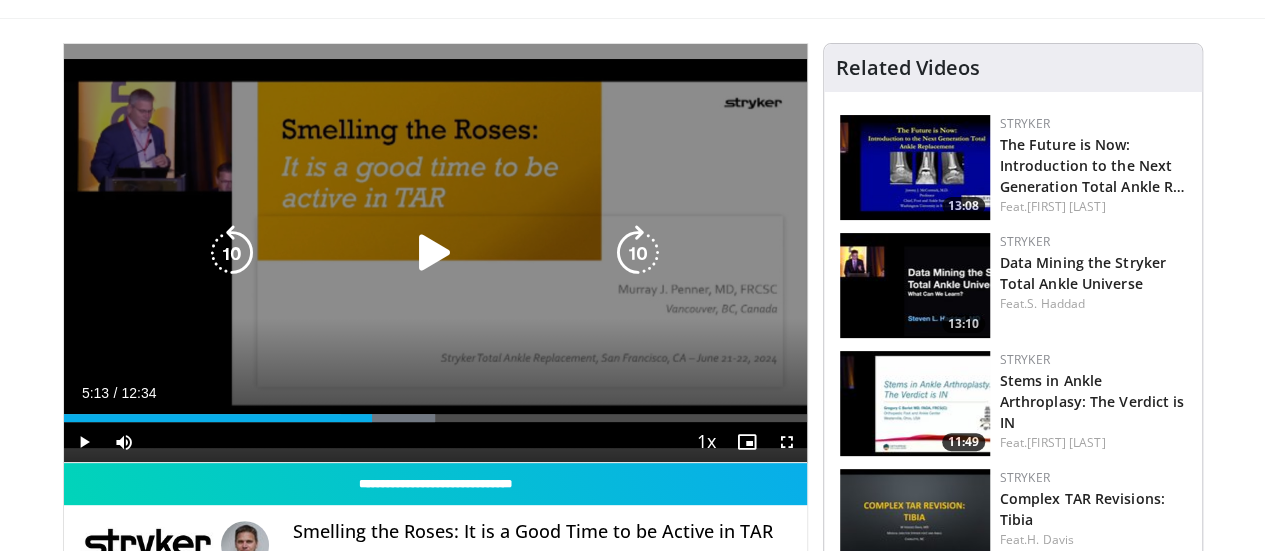 click at bounding box center (232, 253) 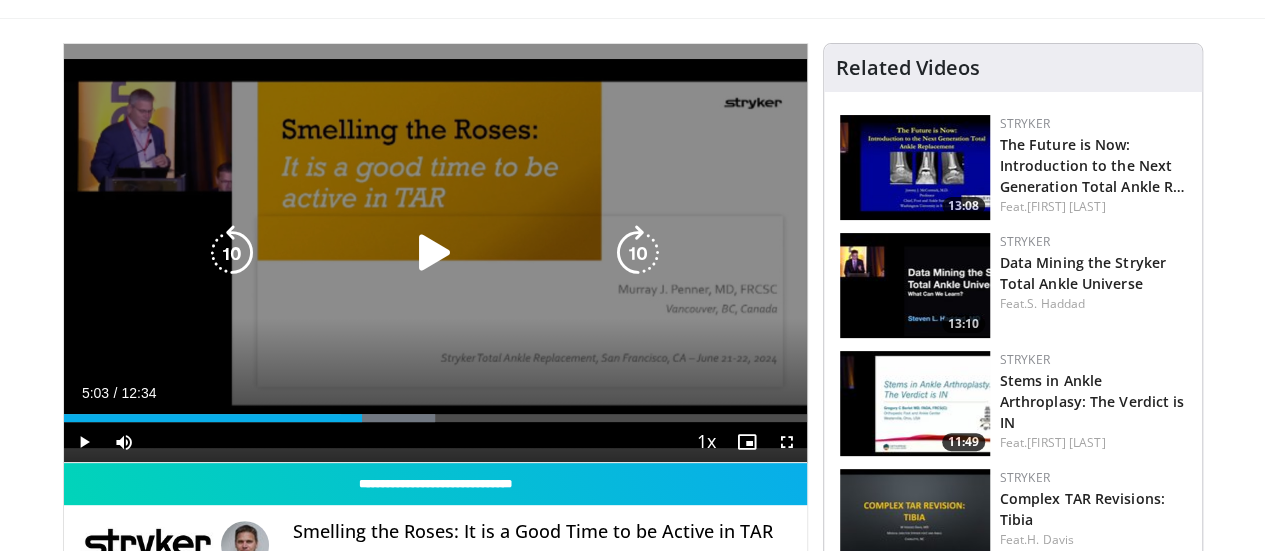 click at bounding box center (435, 253) 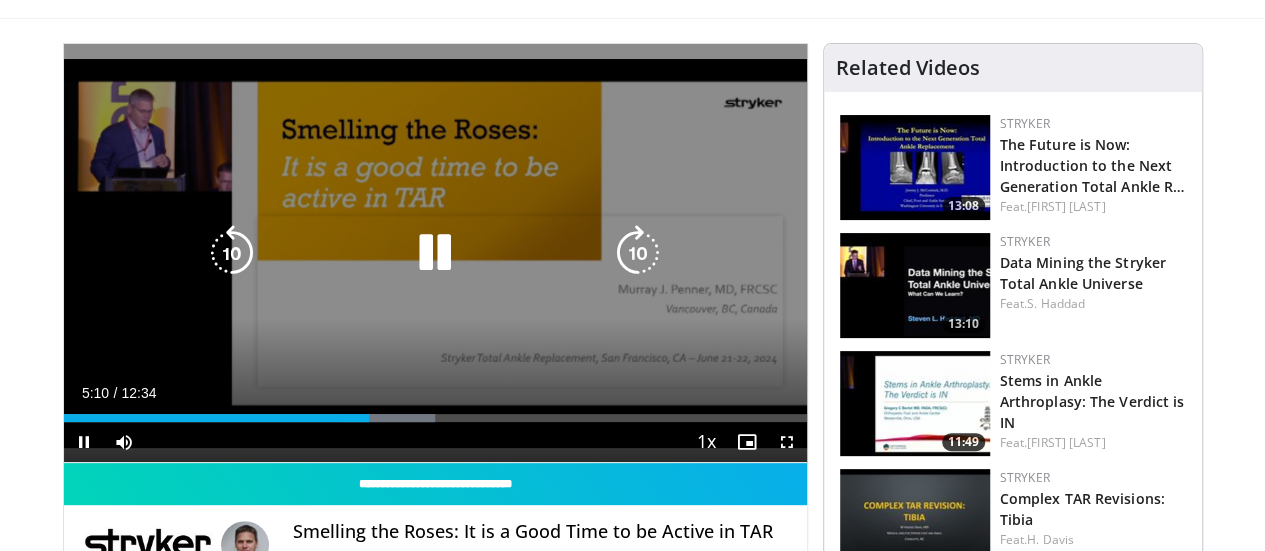 click on "10 seconds
Tap to unmute" at bounding box center (435, 253) 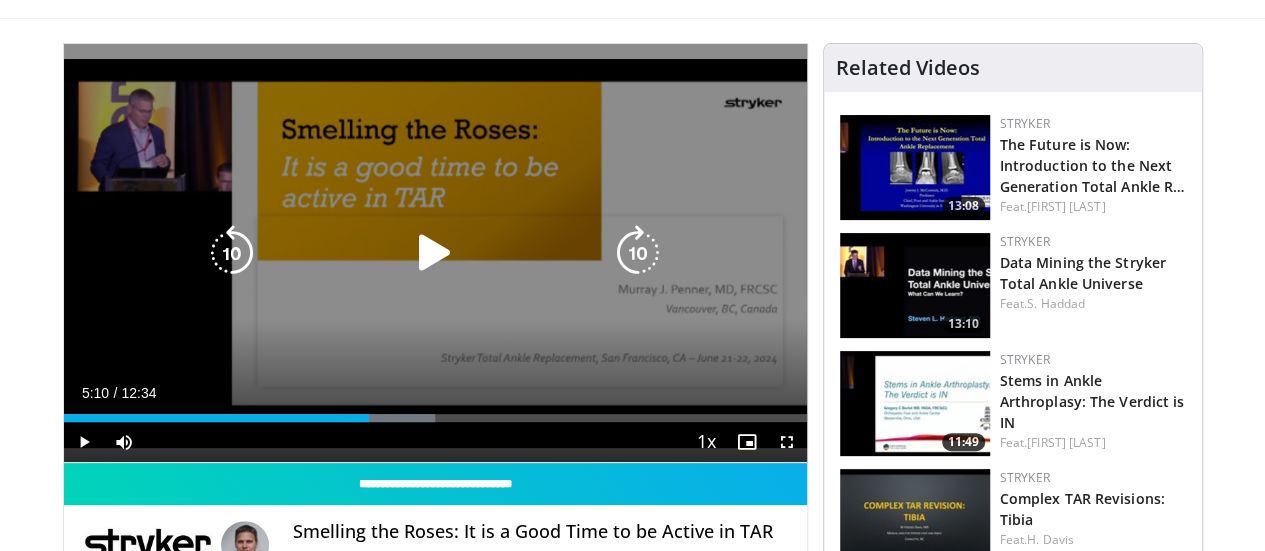 click on "10 seconds
Tap to unmute" at bounding box center (435, 253) 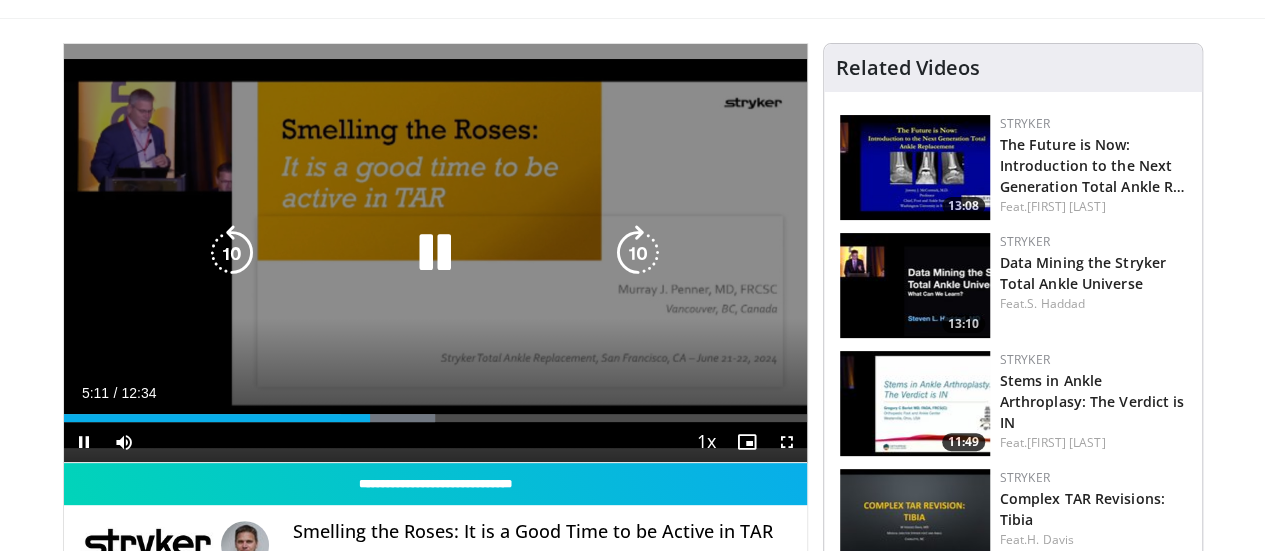 click on "10 seconds
Tap to unmute" at bounding box center (435, 253) 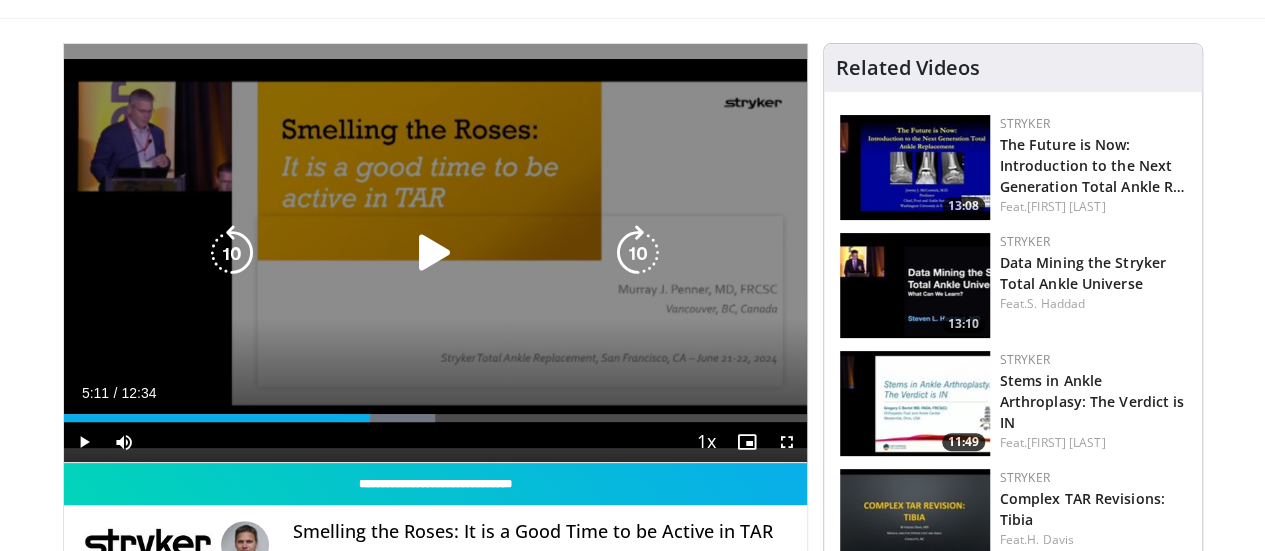 click on "10 seconds
Tap to unmute" at bounding box center [435, 253] 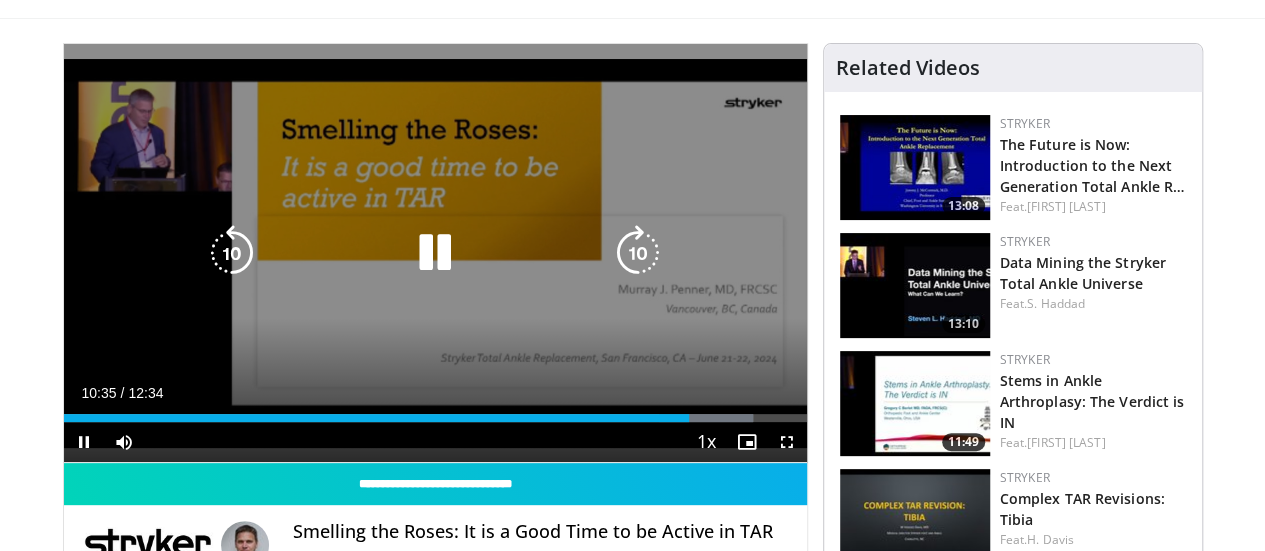 click on "10 seconds
Tap to unmute" at bounding box center [435, 253] 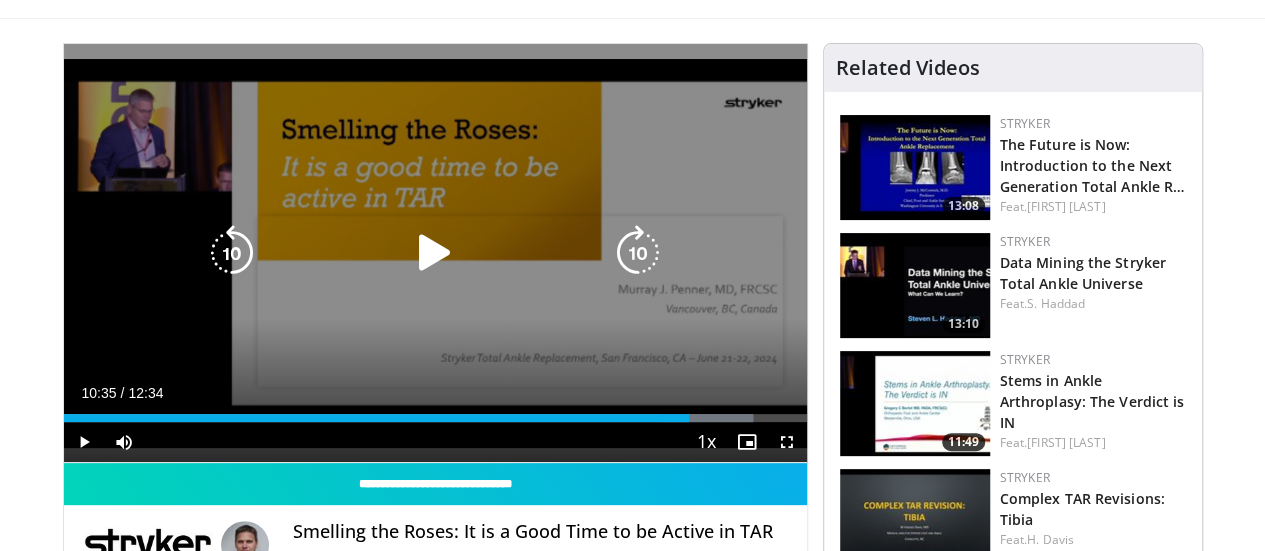 click on "10 seconds
Tap to unmute" at bounding box center (435, 253) 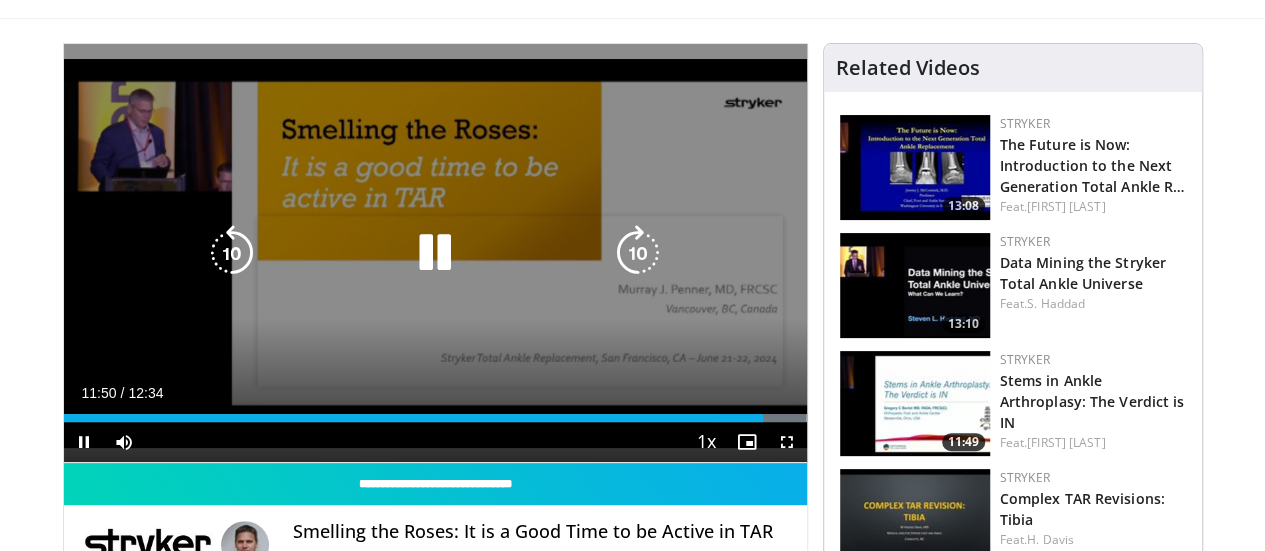 click at bounding box center (232, 253) 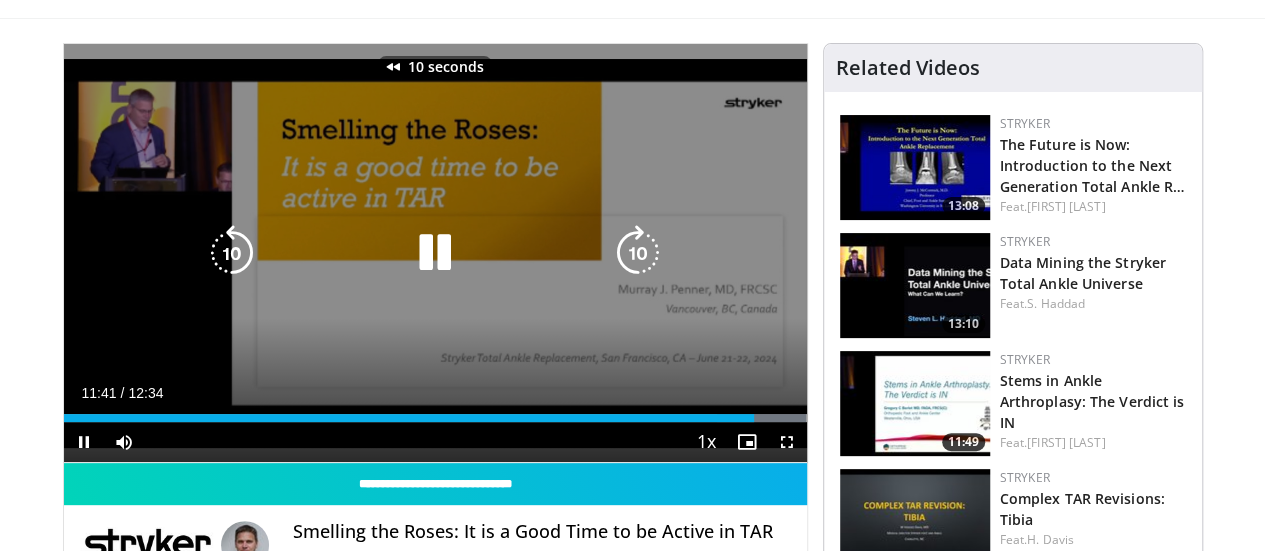 click at bounding box center [232, 253] 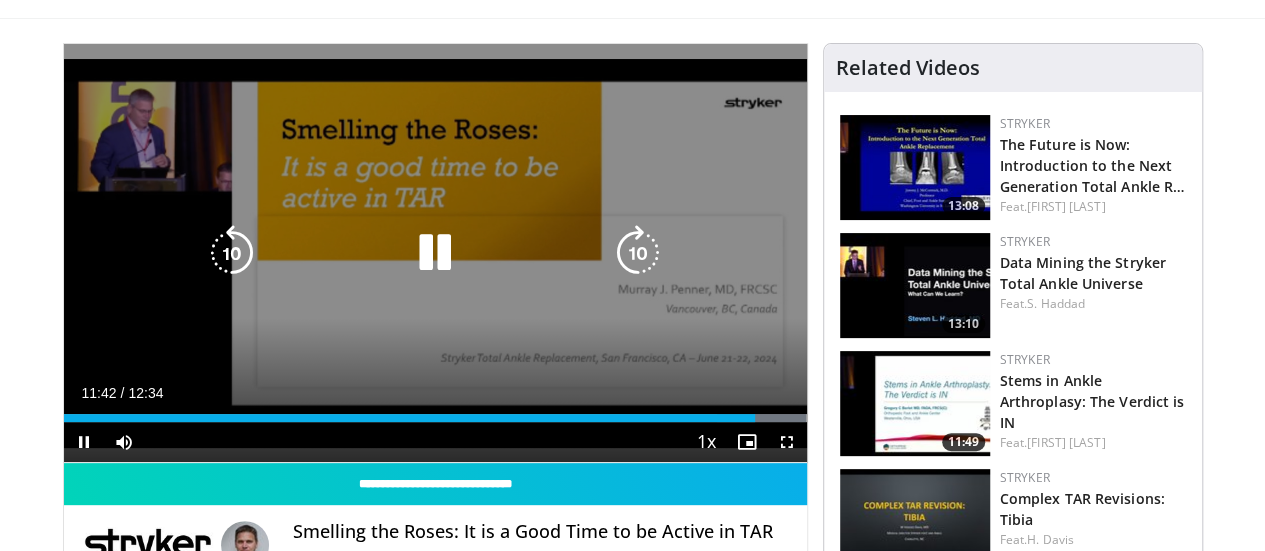 click on "20 seconds
Tap to unmute" at bounding box center [435, 253] 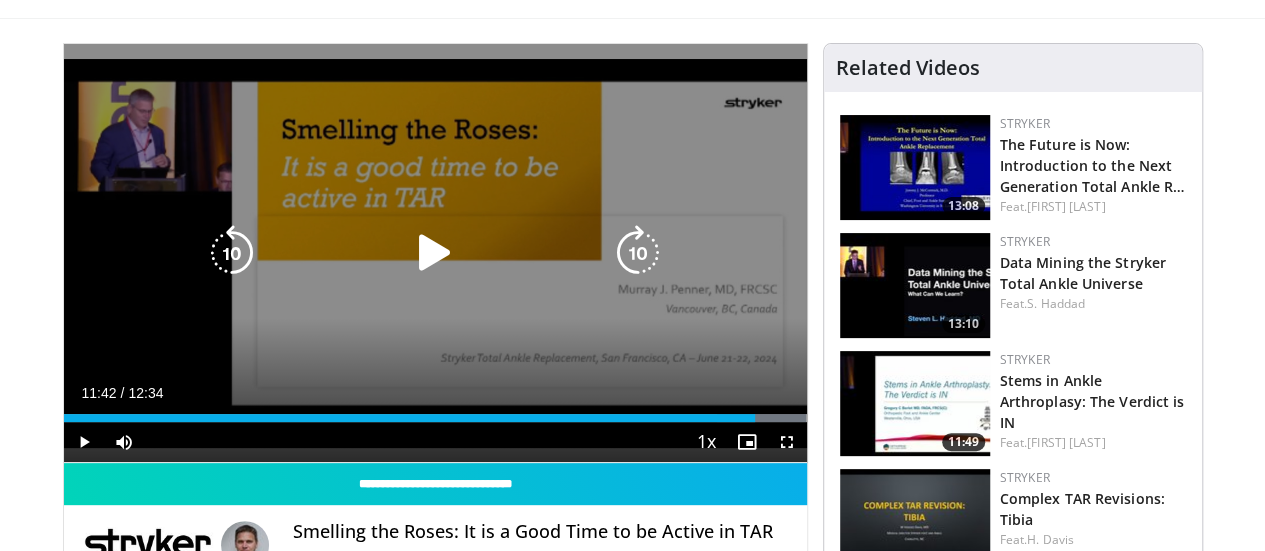 click on "20 seconds
Tap to unmute" at bounding box center (435, 253) 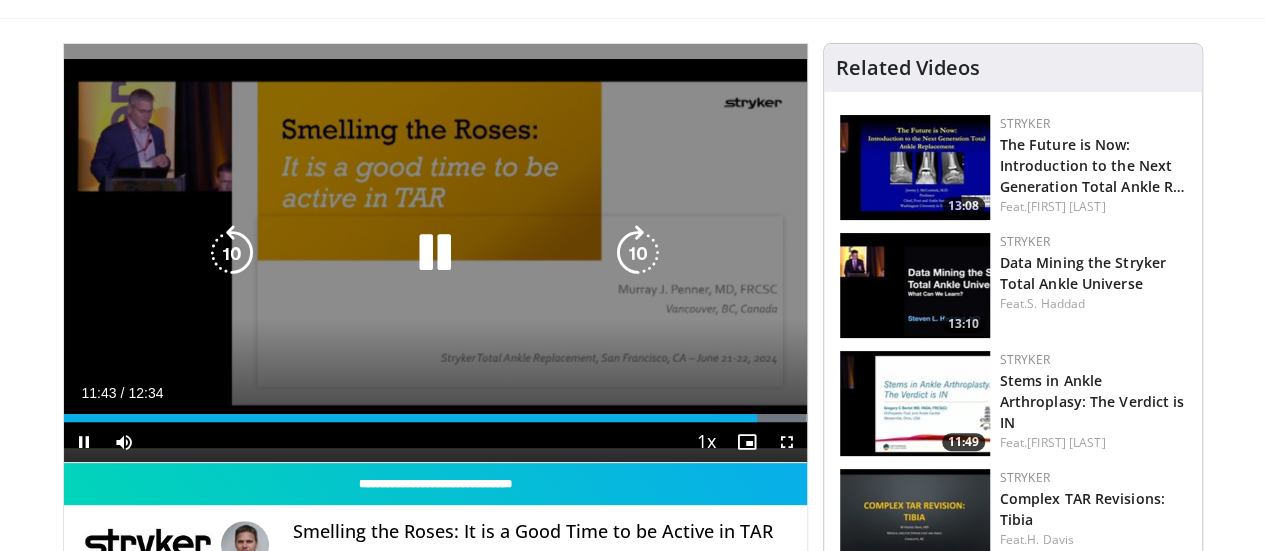 click on "20 seconds
Tap to unmute" at bounding box center (435, 253) 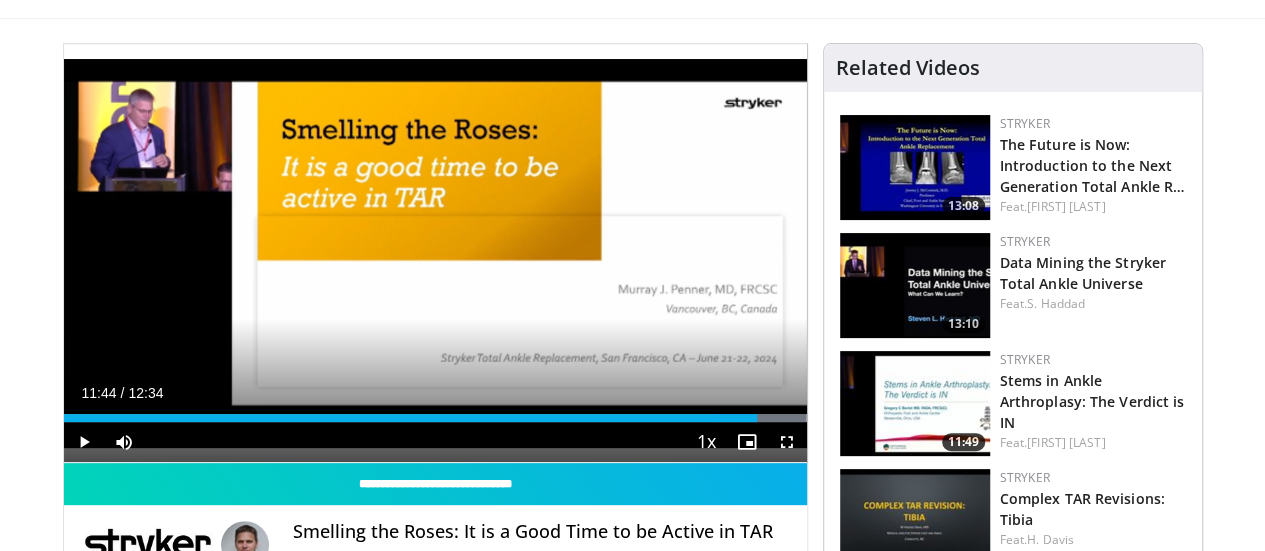 click on "20 seconds
Tap to unmute" at bounding box center (435, 253) 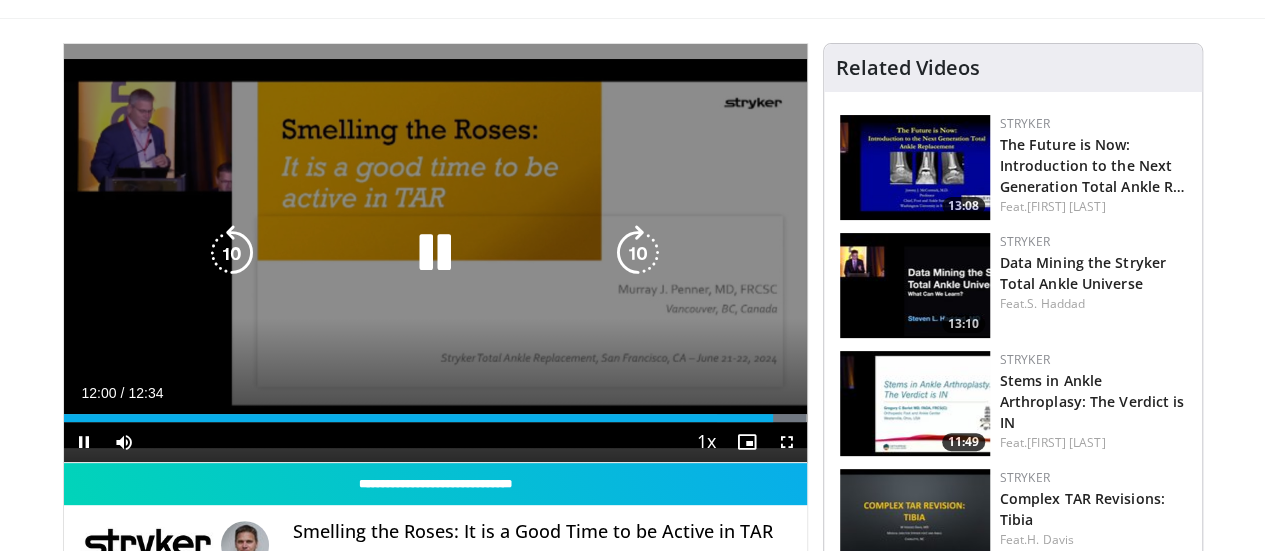 click on "20 seconds
Tap to unmute" at bounding box center (435, 253) 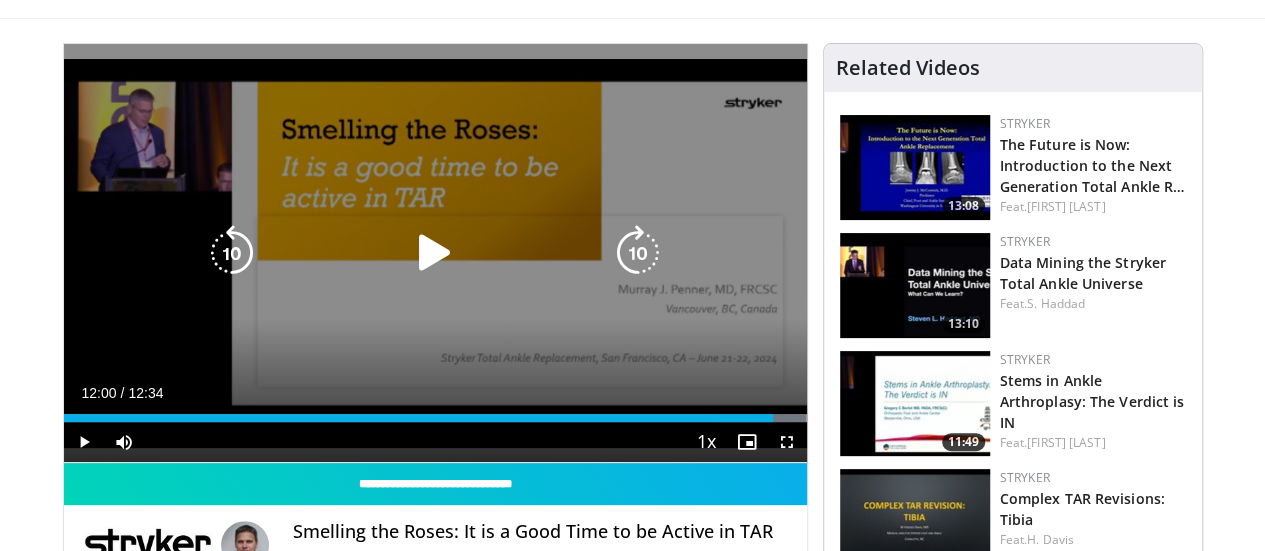 click on "20 seconds
Tap to unmute" at bounding box center (435, 253) 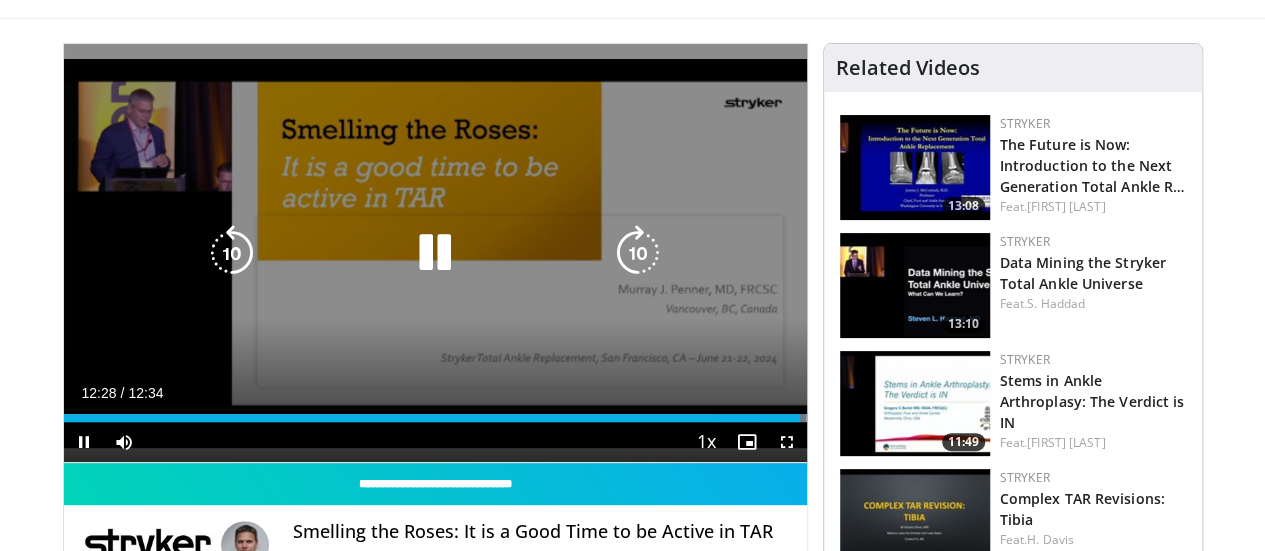click at bounding box center [435, 253] 